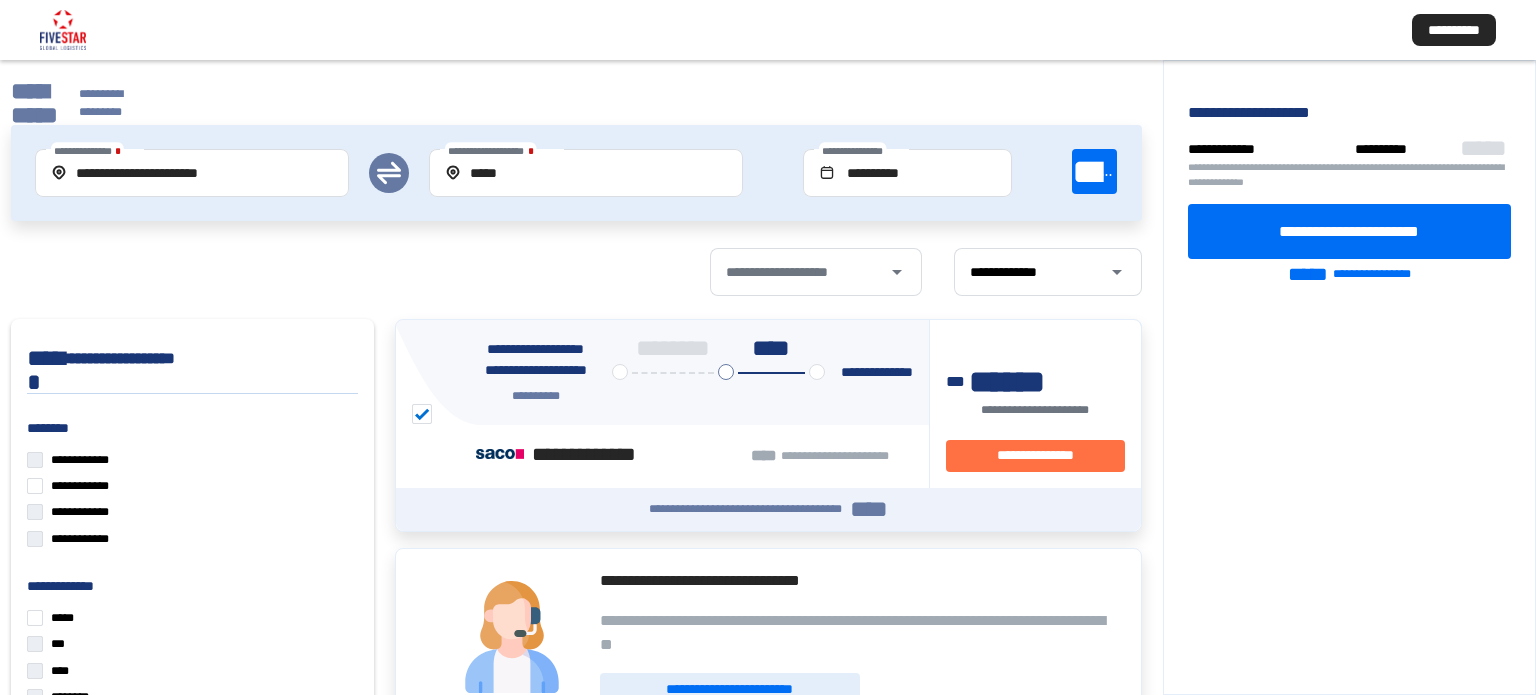 scroll, scrollTop: 200, scrollLeft: 0, axis: vertical 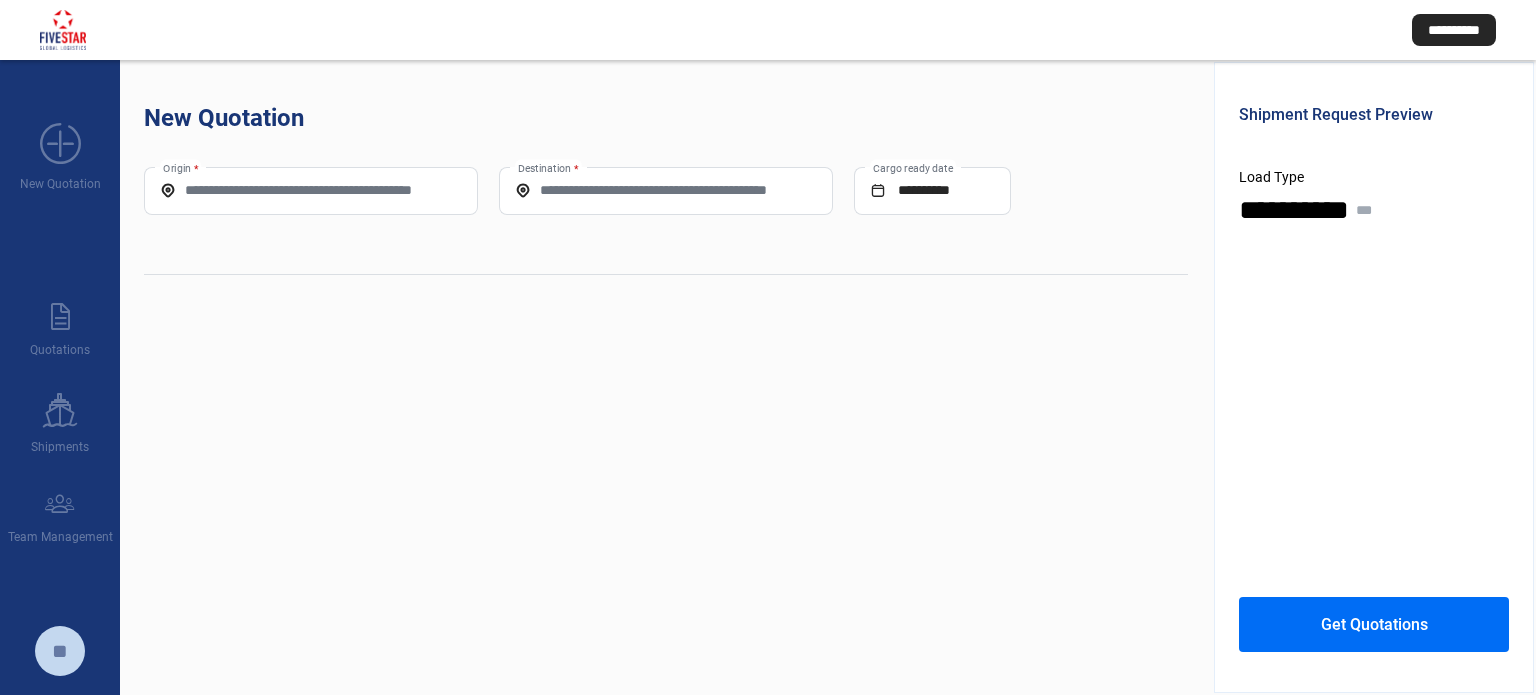 click on "Origin *" at bounding box center (311, 190) 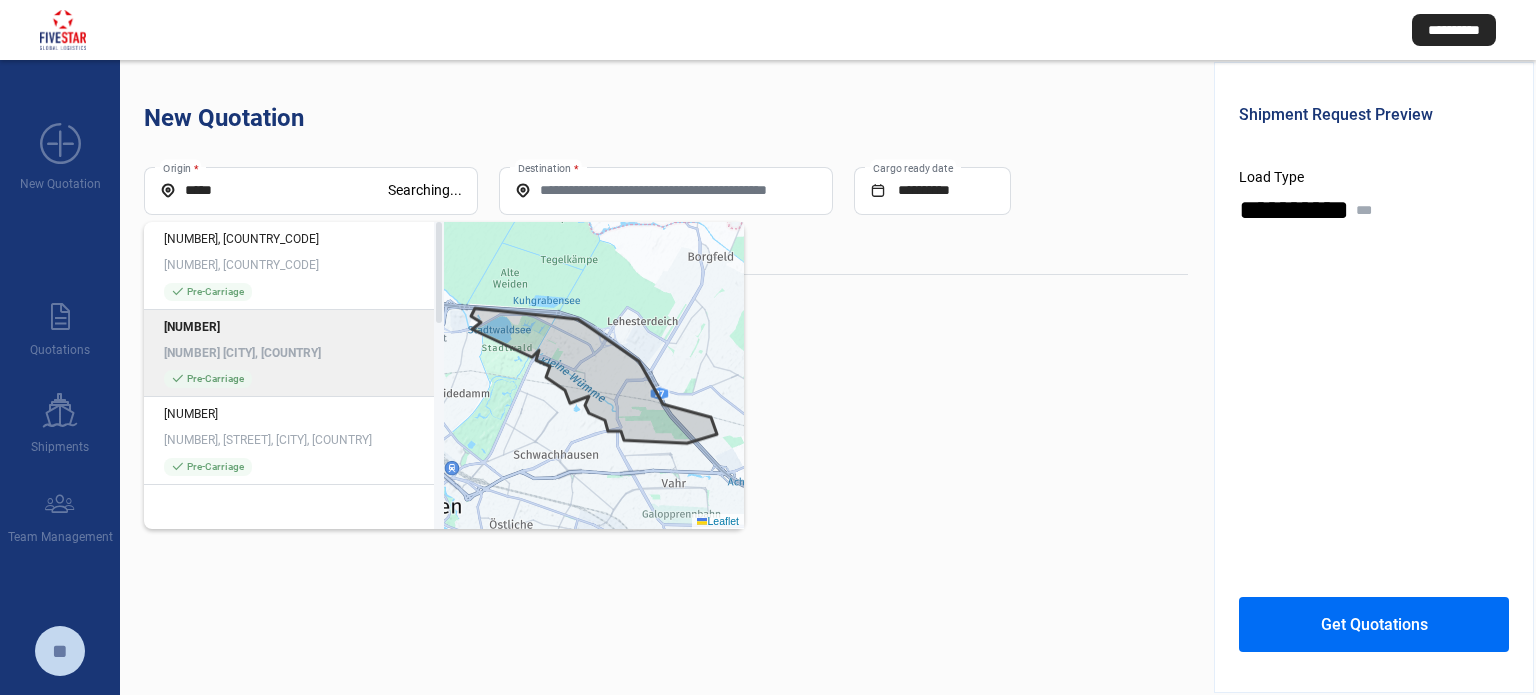 click on "[NUMBER] [NUMBER] [CITY], [COUNTRY]" 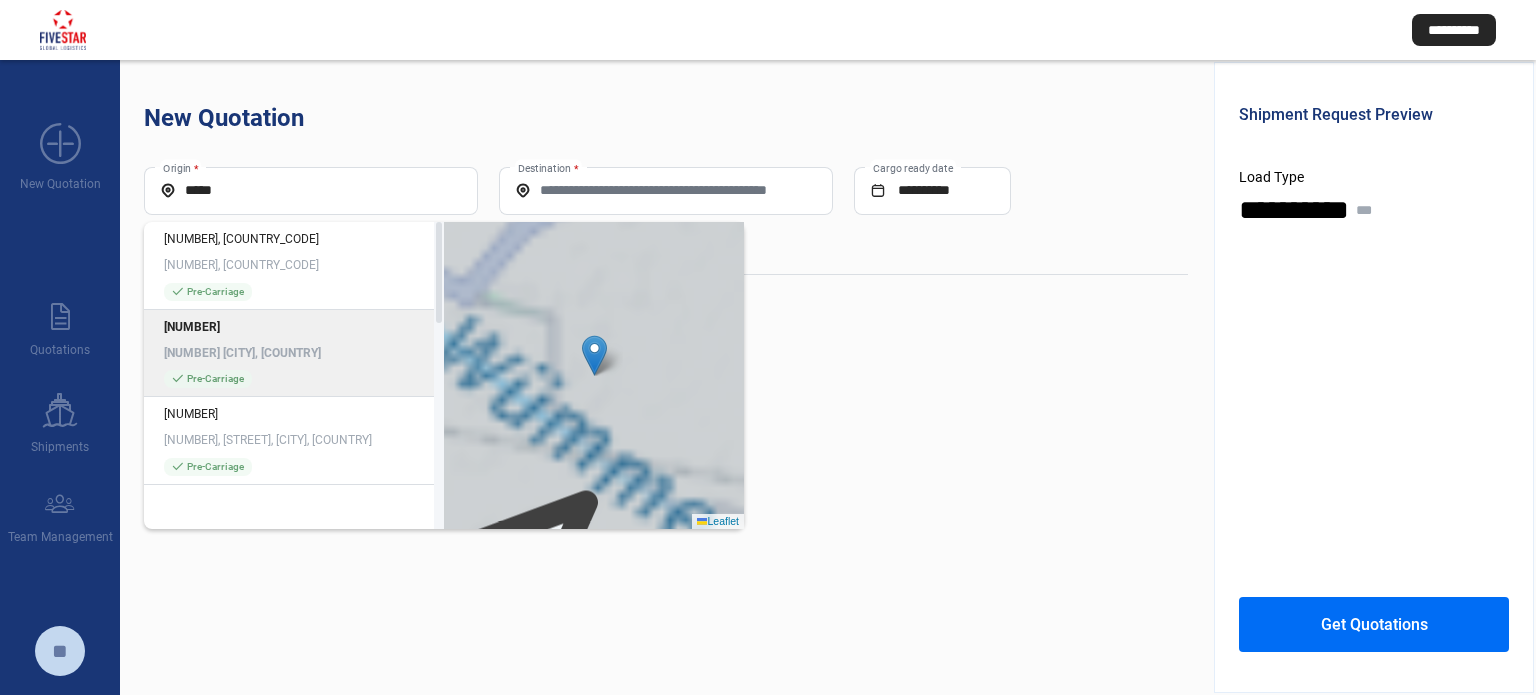 type on "**********" 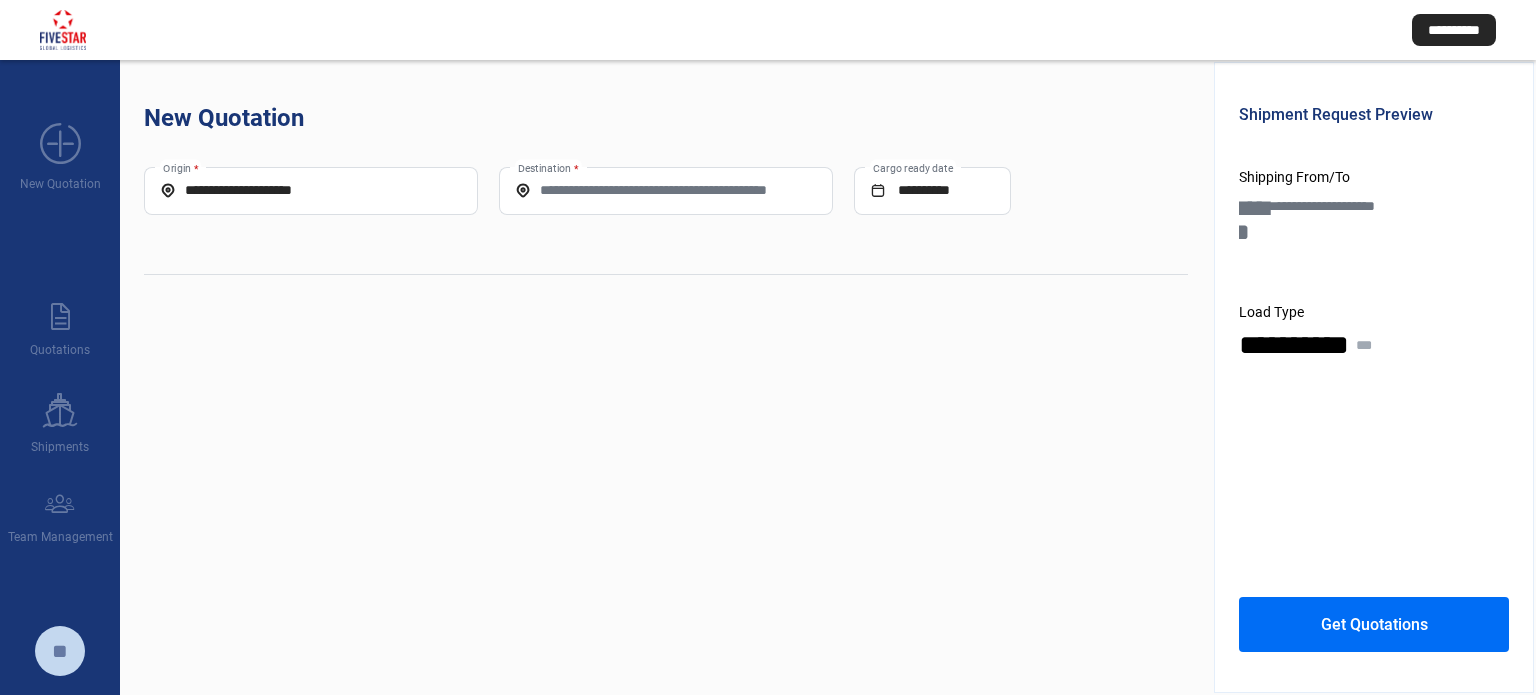 click on "Destination *" 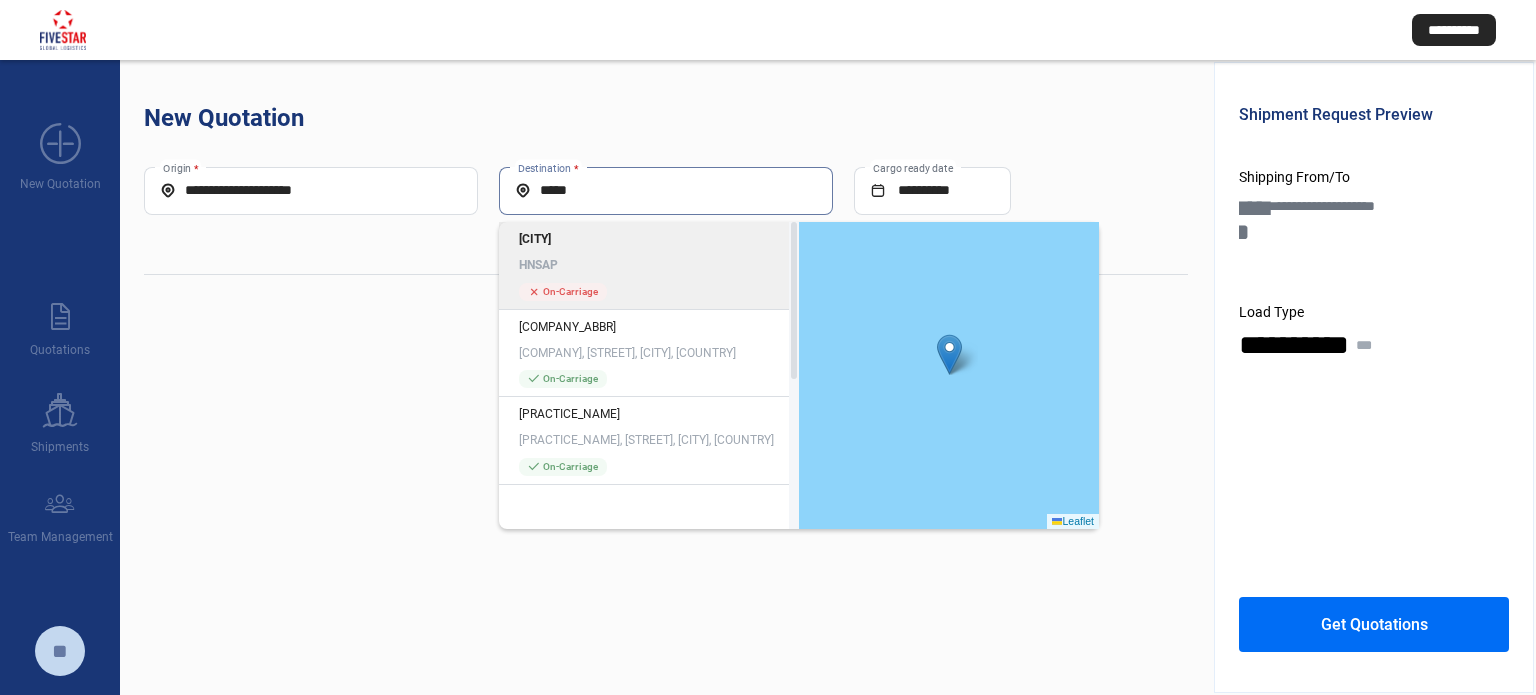 click on "[CITY] [COMPANY_ABBR]  On-Carriage" 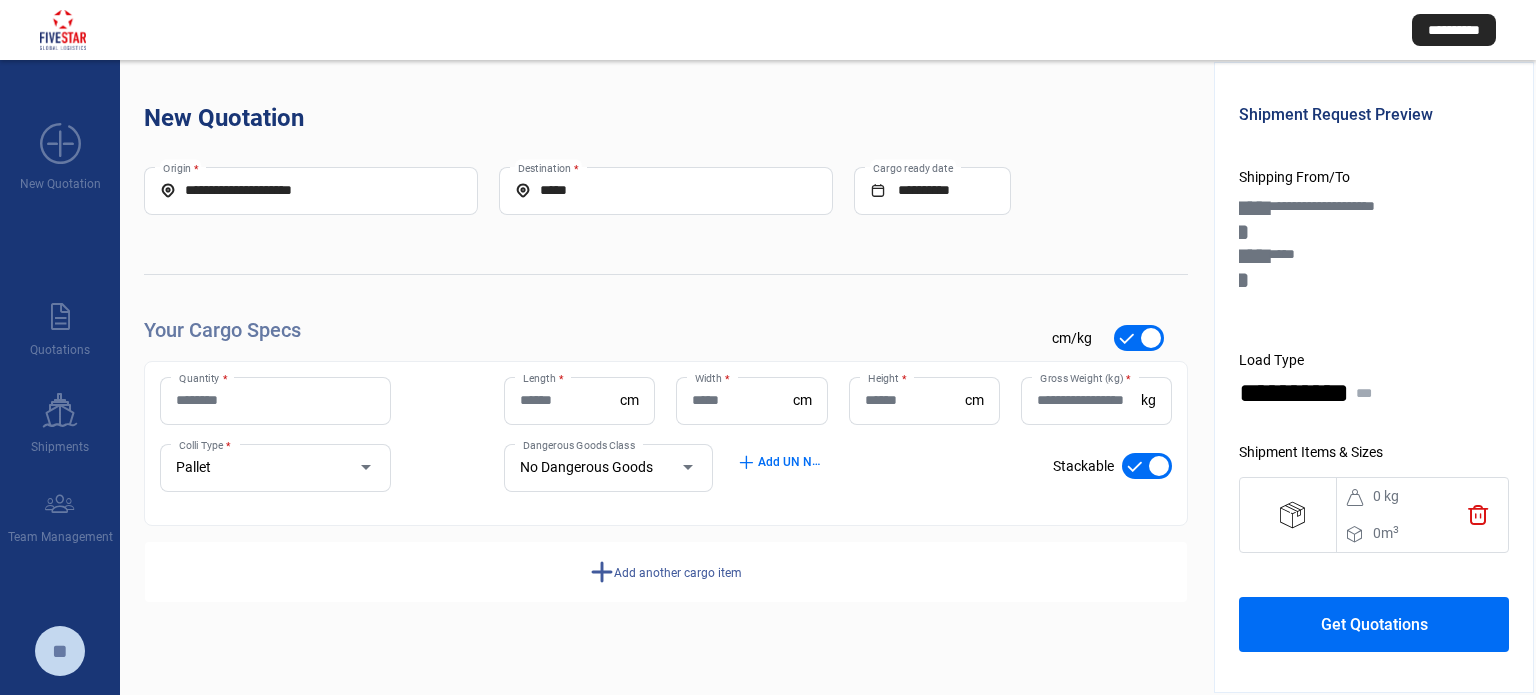 click on "Quantity * Length  * cm Width  * cm Height  * cm Gross Weight (kg)  * kg Pallet Colli Type * No Dangerous Goods Dangerous Goods Class add  Add UN Numbers check_mark    Stackable" 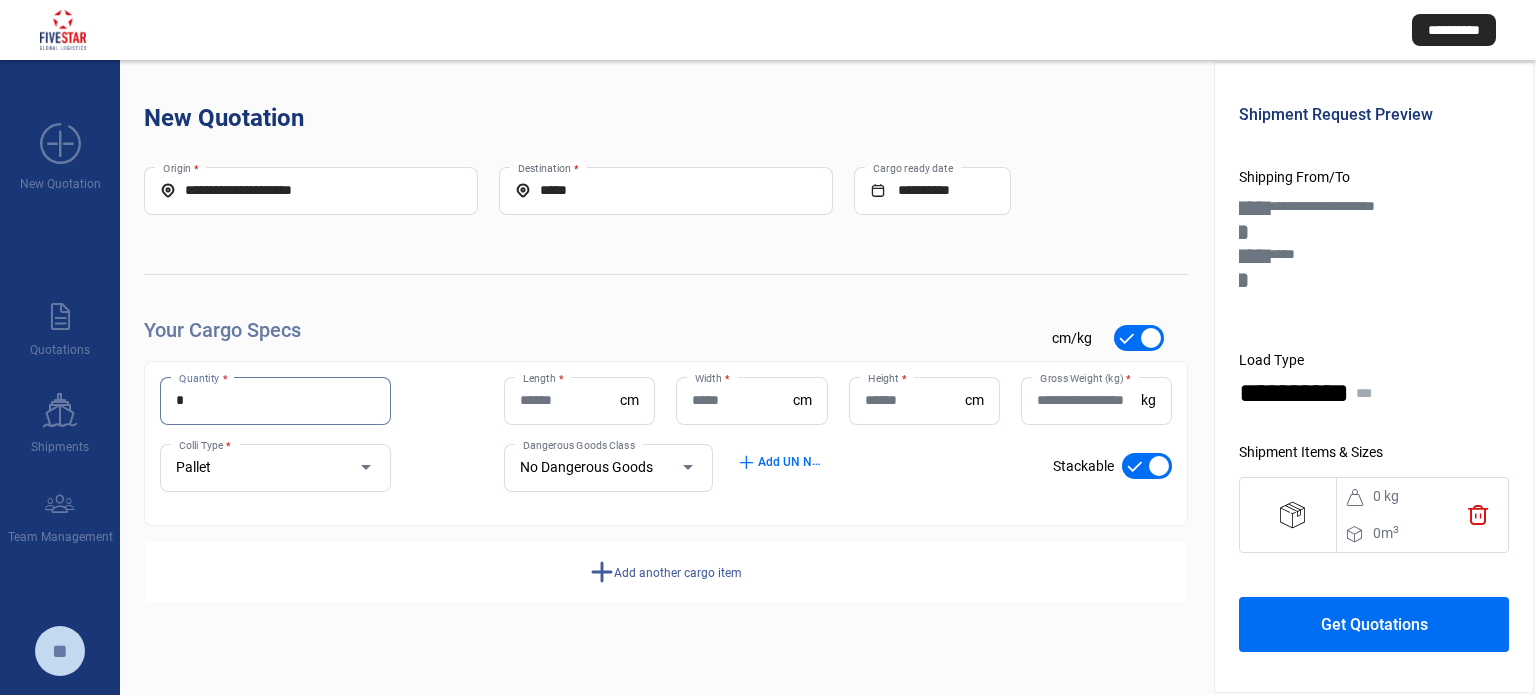 type on "*" 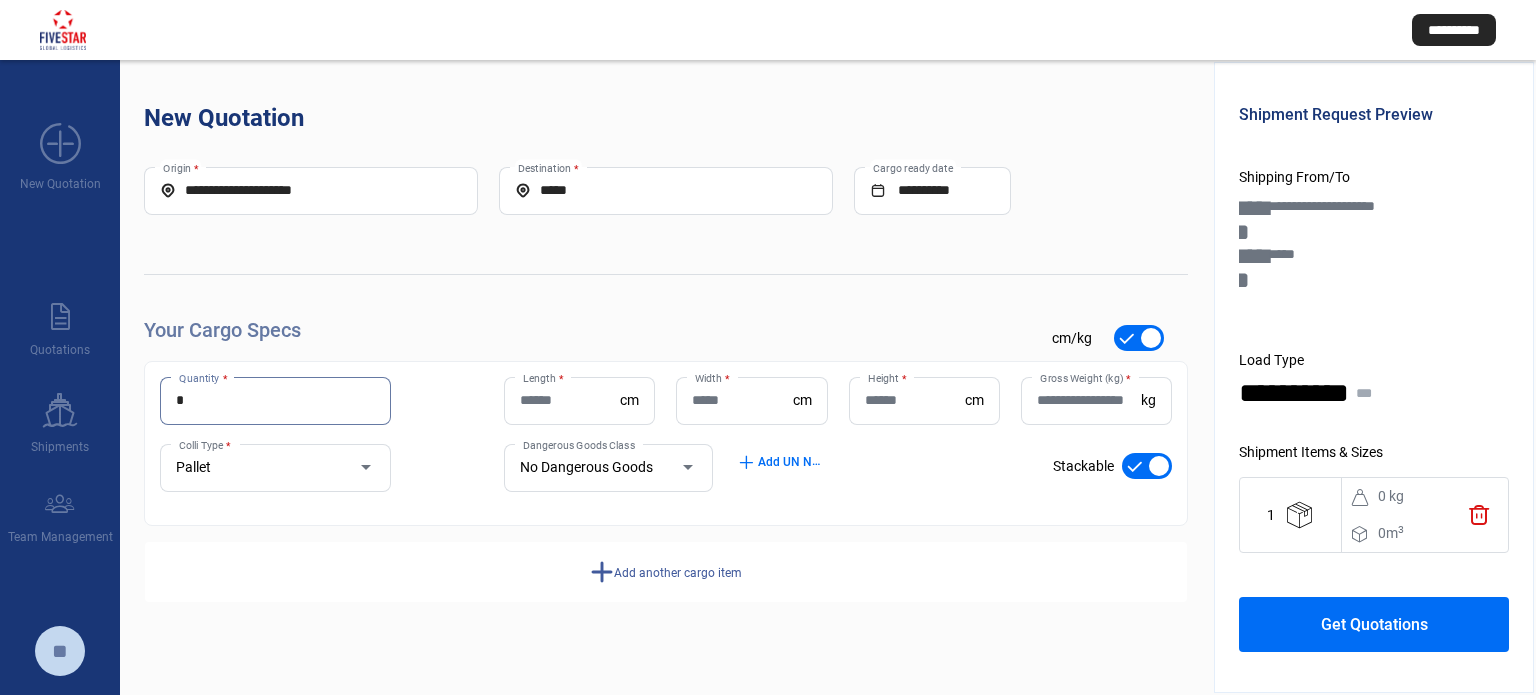 click on "Length  *" at bounding box center (570, 400) 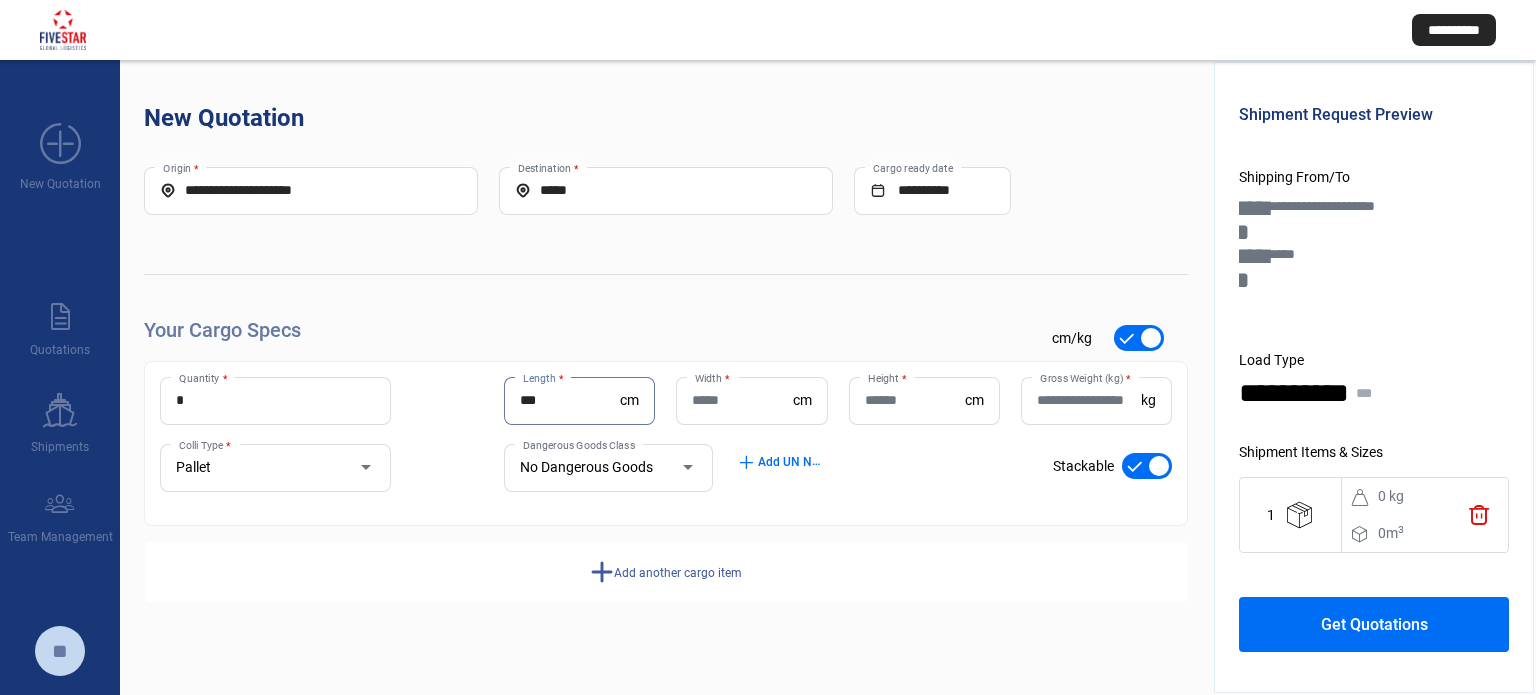 type on "***" 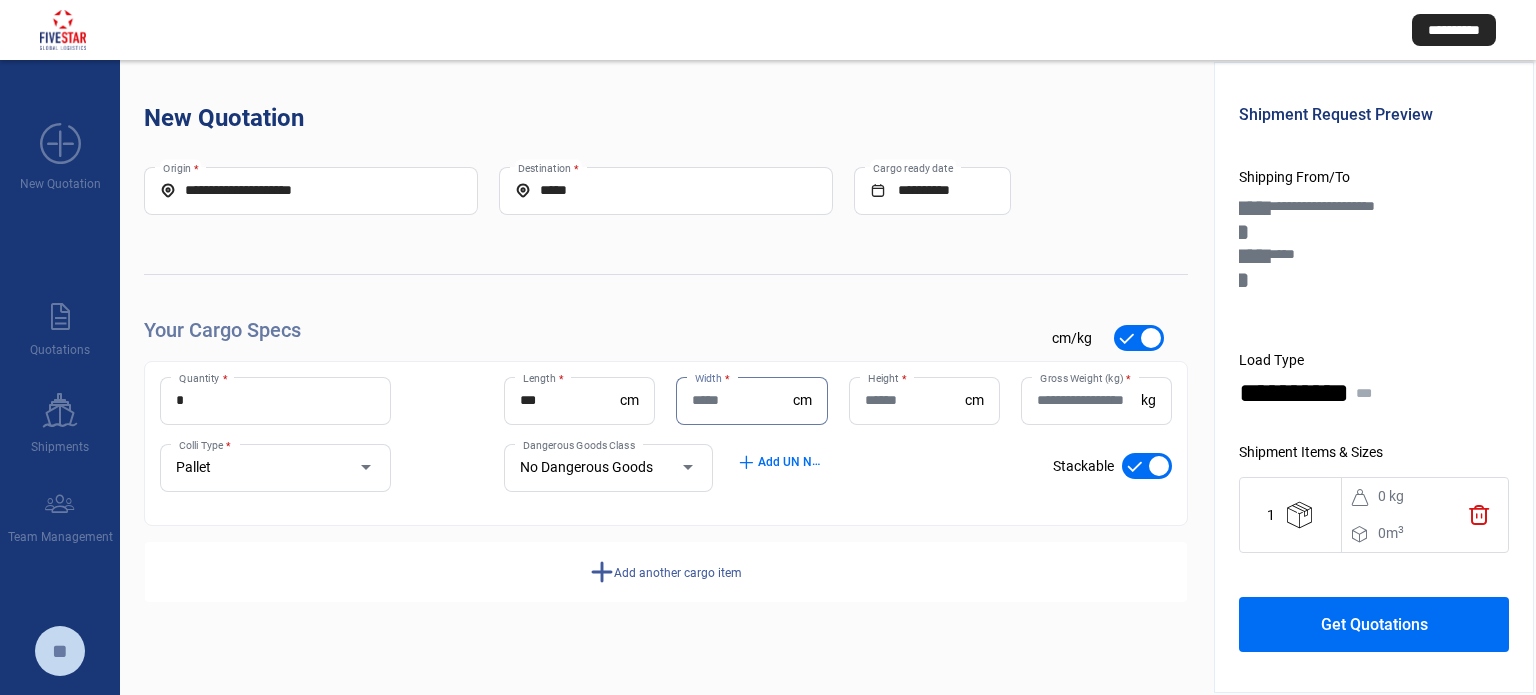 click on "Width  *" at bounding box center (742, 400) 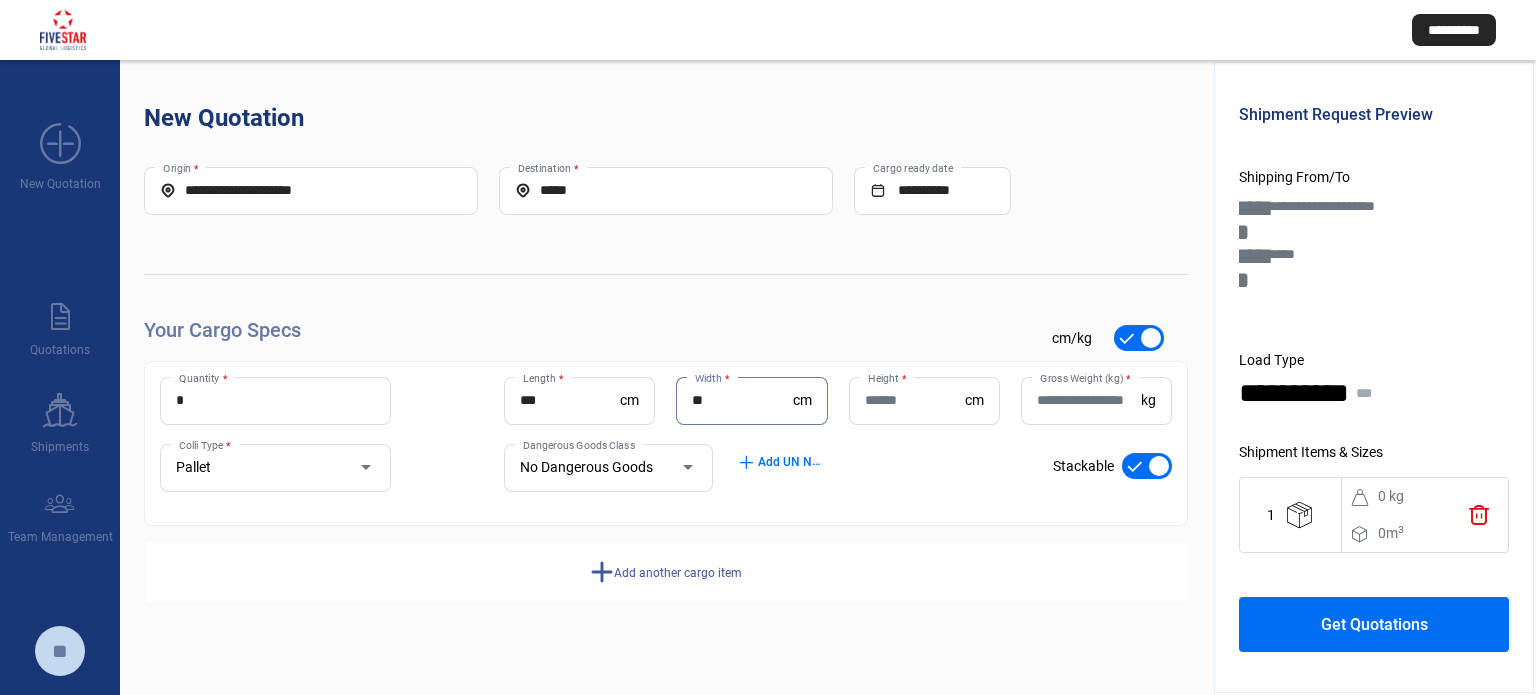 type on "**" 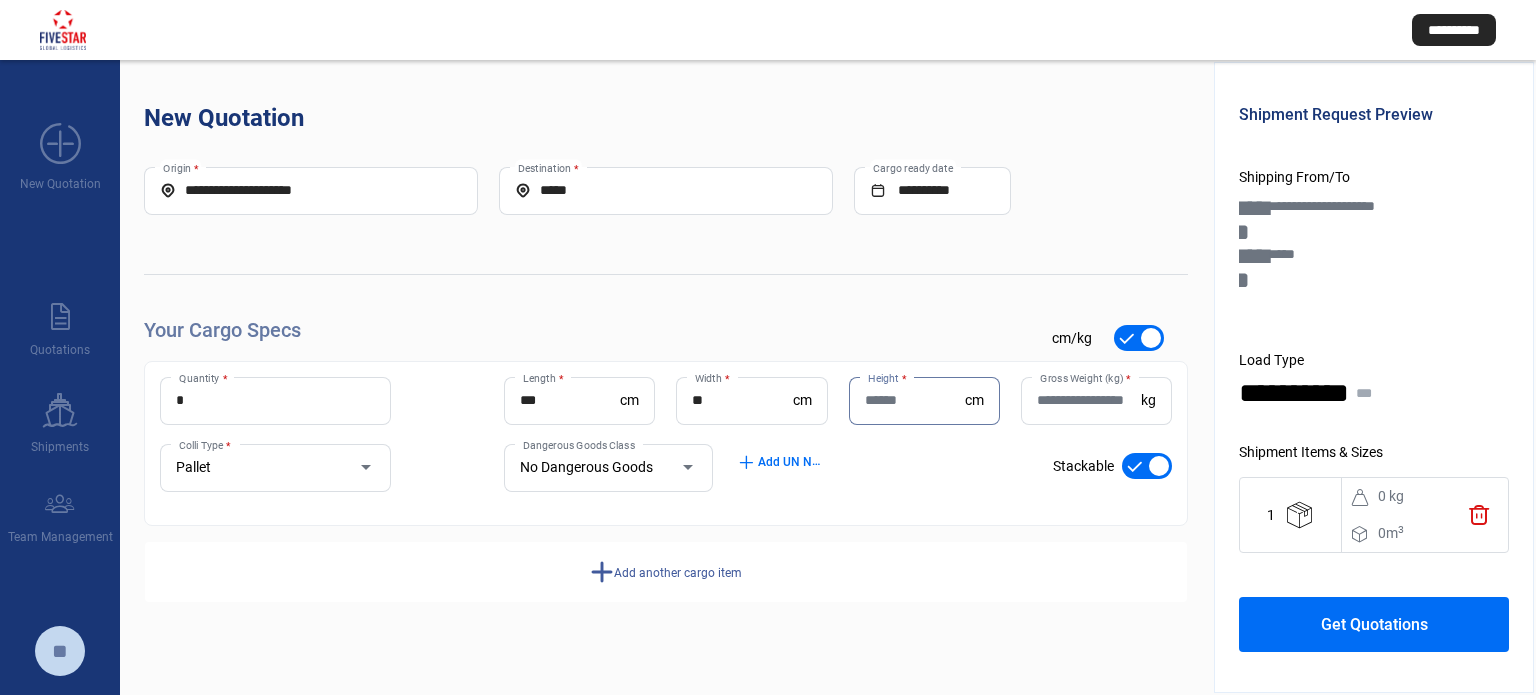 click on "Height  *" at bounding box center (915, 400) 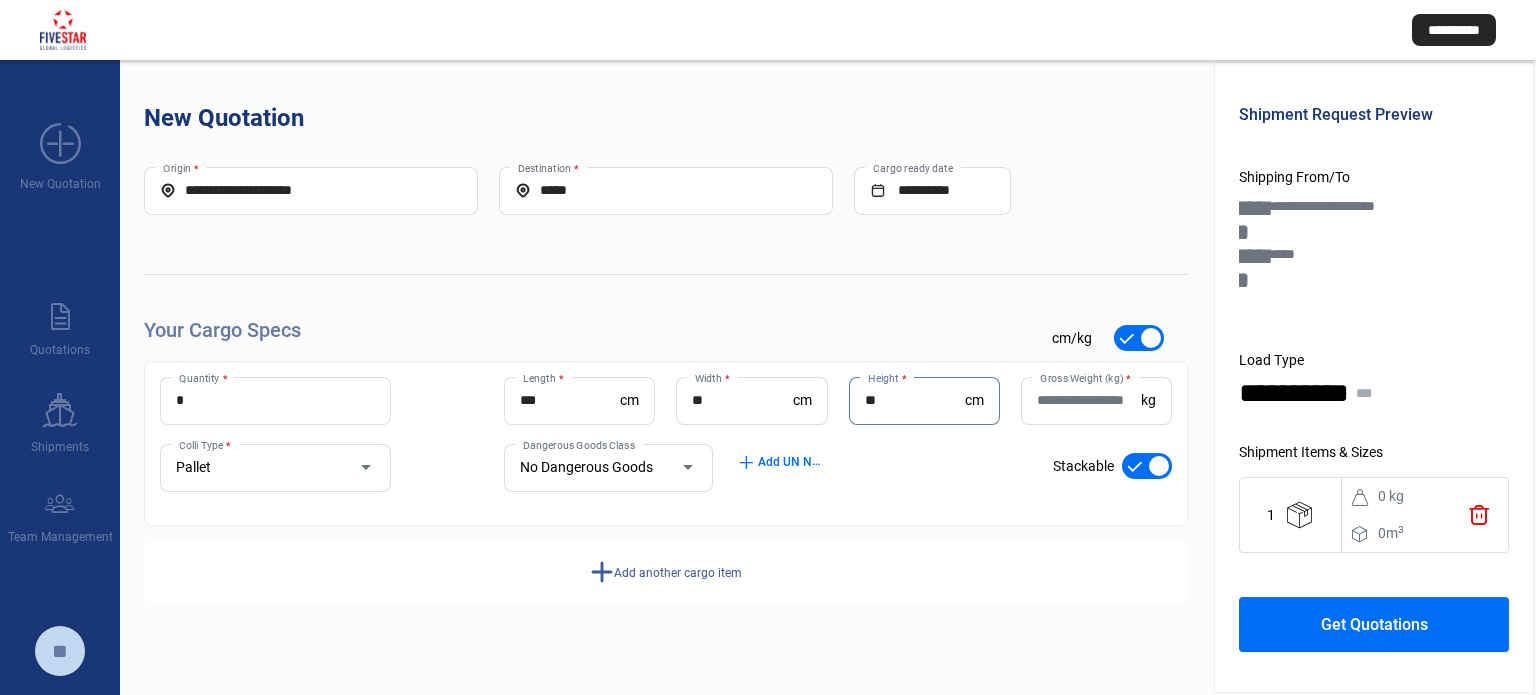 type on "**" 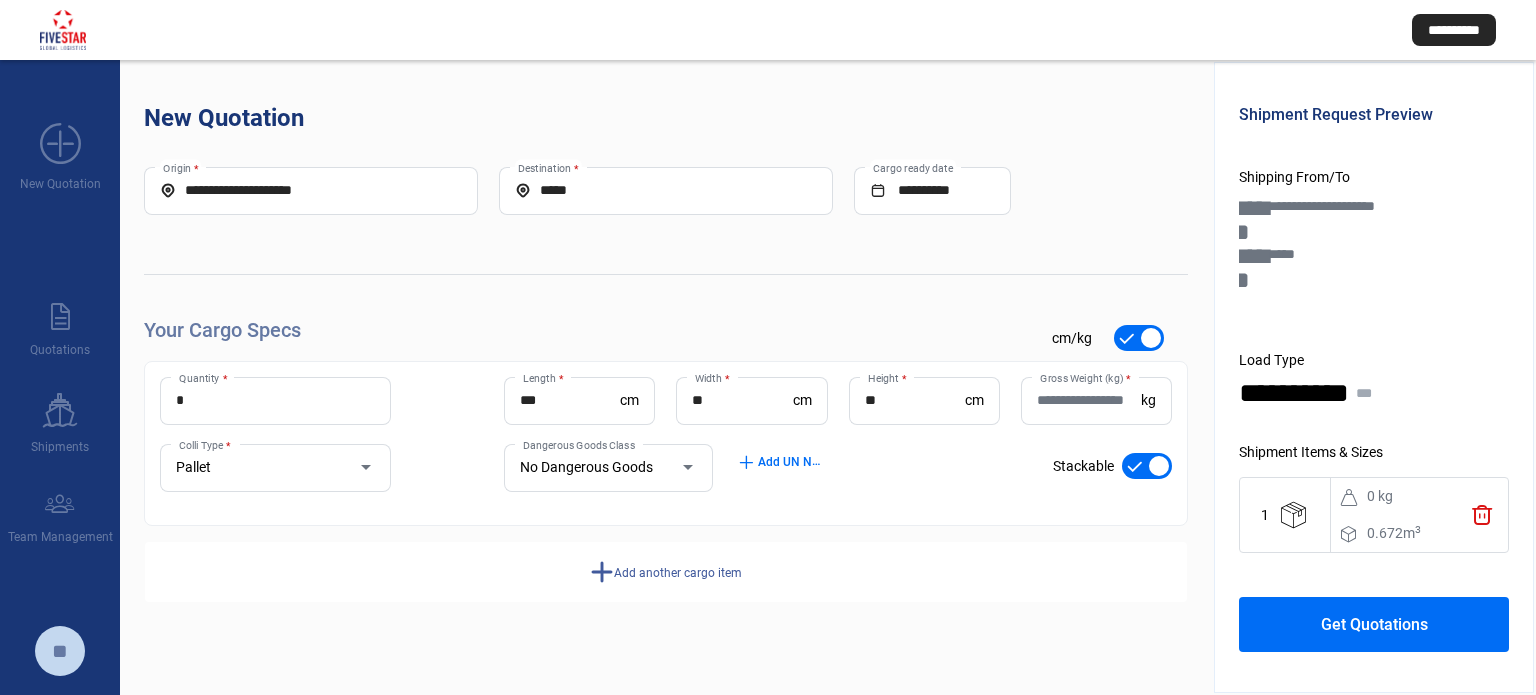 click on "Your Cargo Specs check_mark      cm/kg   *  Quantity * *** Length  * cm ** Width  * cm ** Height  * cm Gross Weight (kg)  * kg Pallet Colli Type * No Dangerous Goods Dangerous Goods Class add  Add UN Numbers check_mark    Stackable add  Add another cargo item" 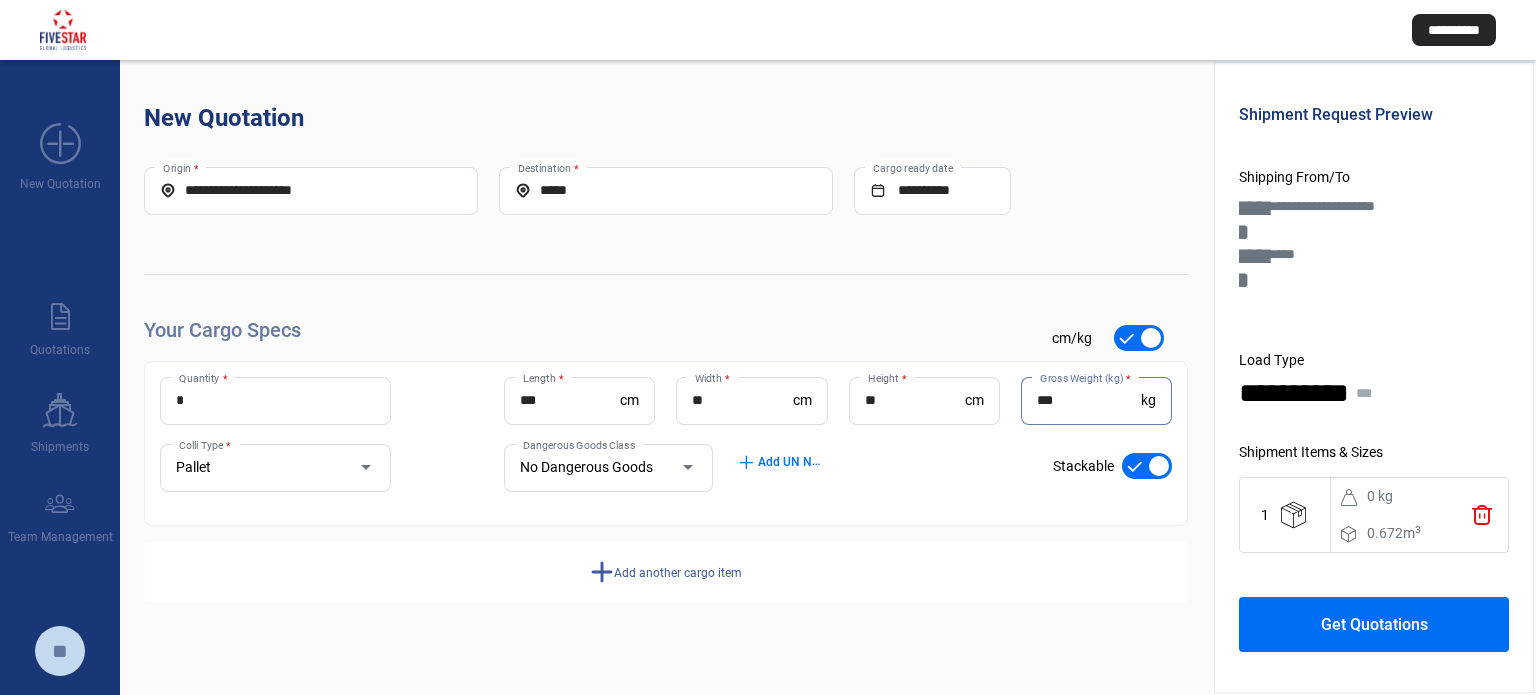 type on "***" 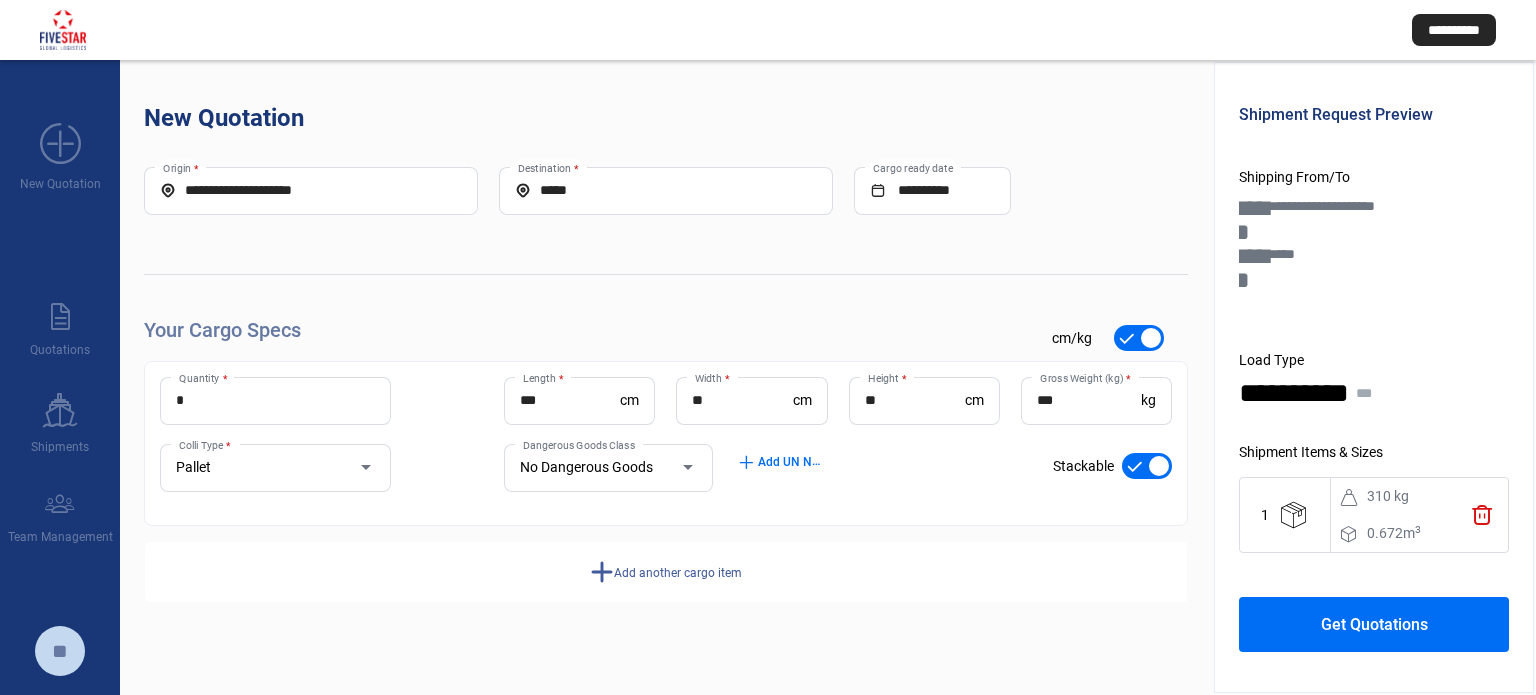 click on "add" 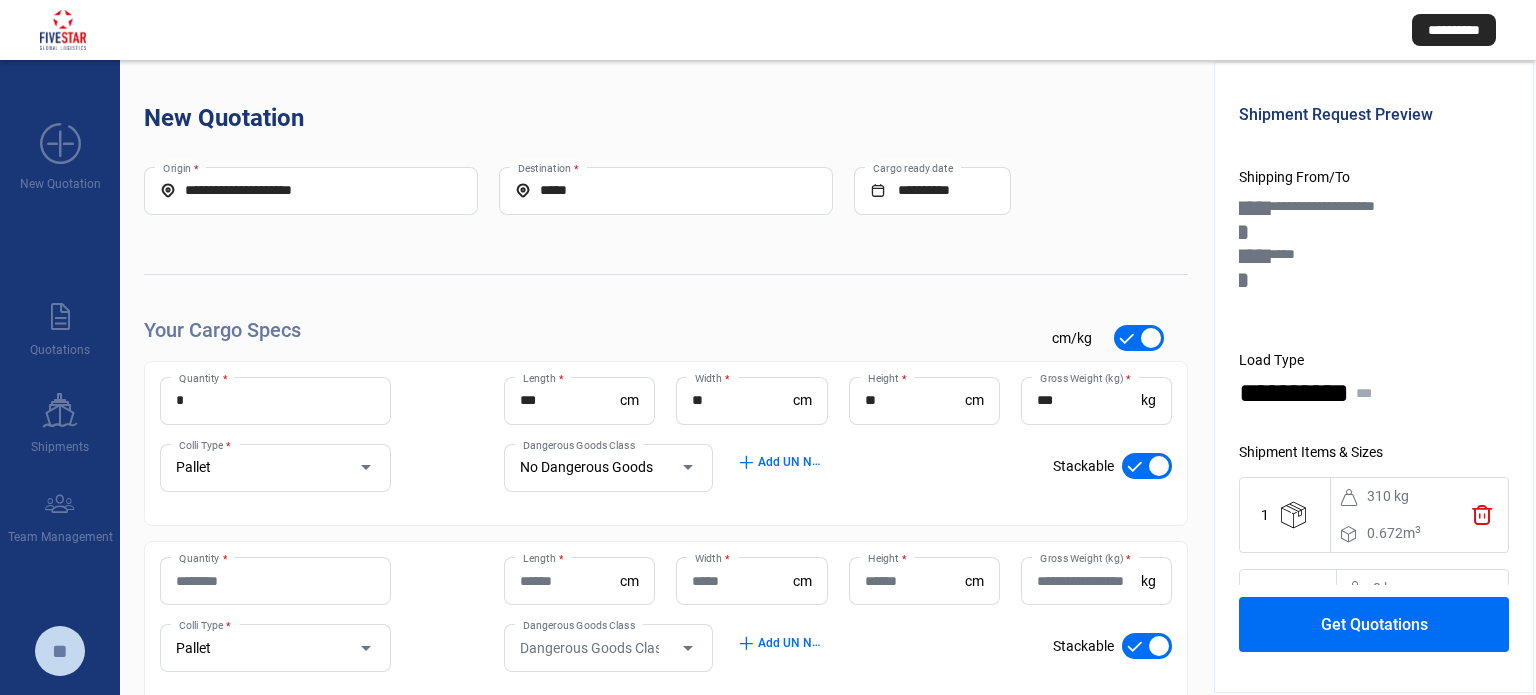 click on "Quantity *" at bounding box center (275, 581) 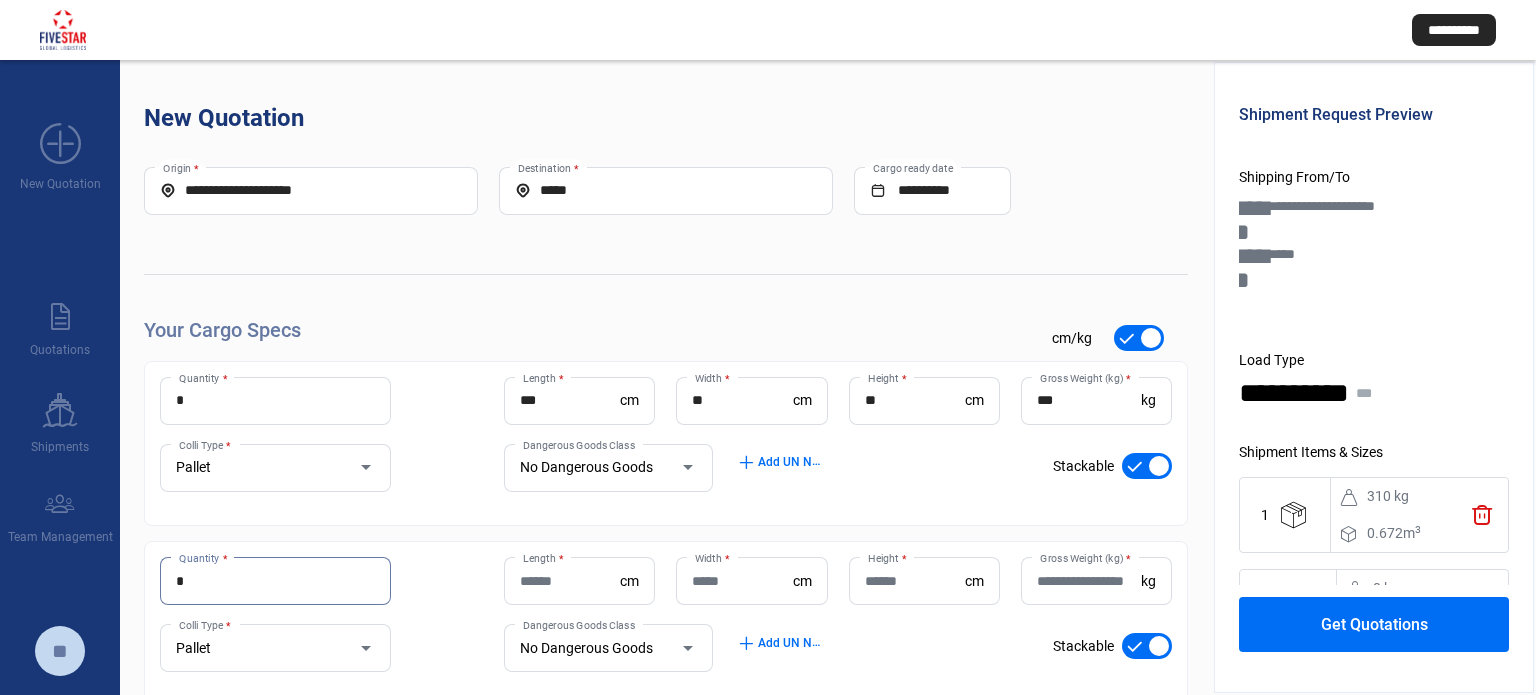 type on "*" 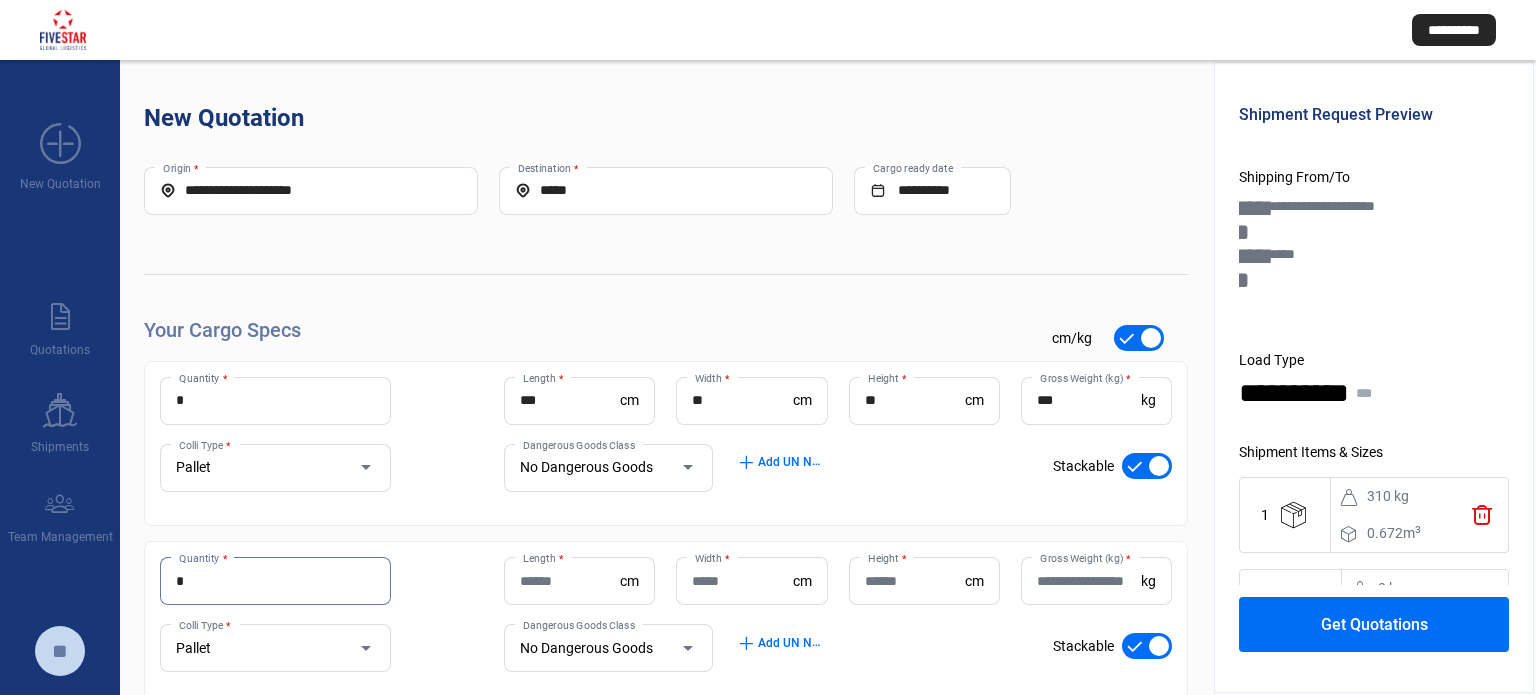 click on "Length  *" at bounding box center (570, 581) 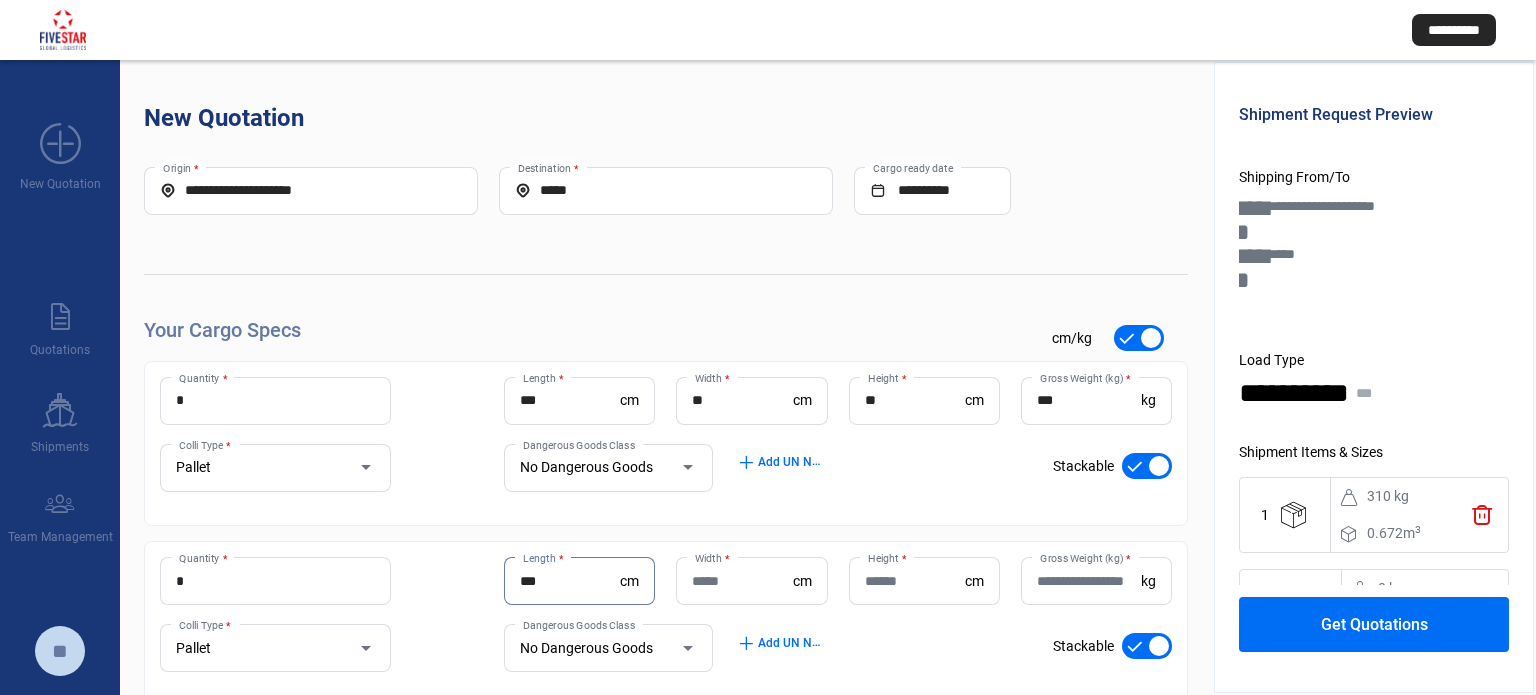 type on "***" 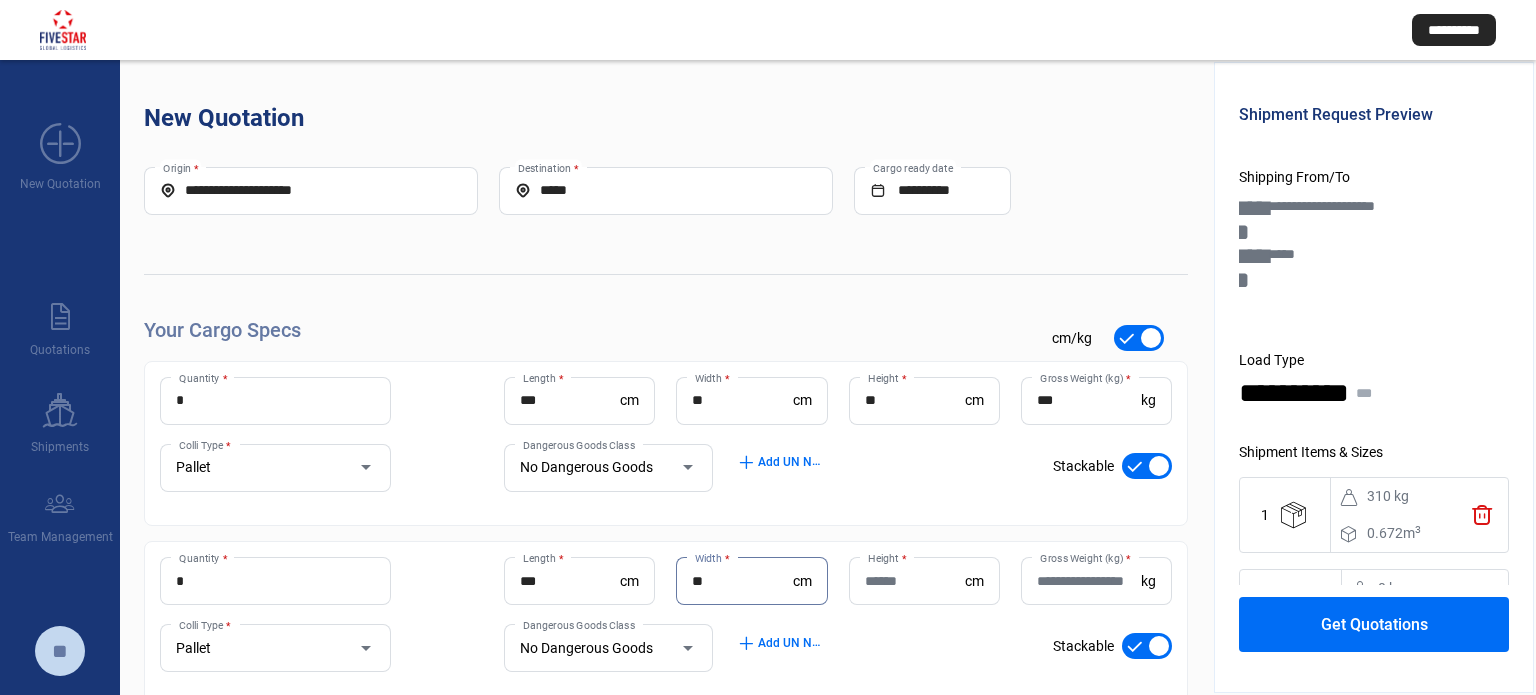 type on "**" 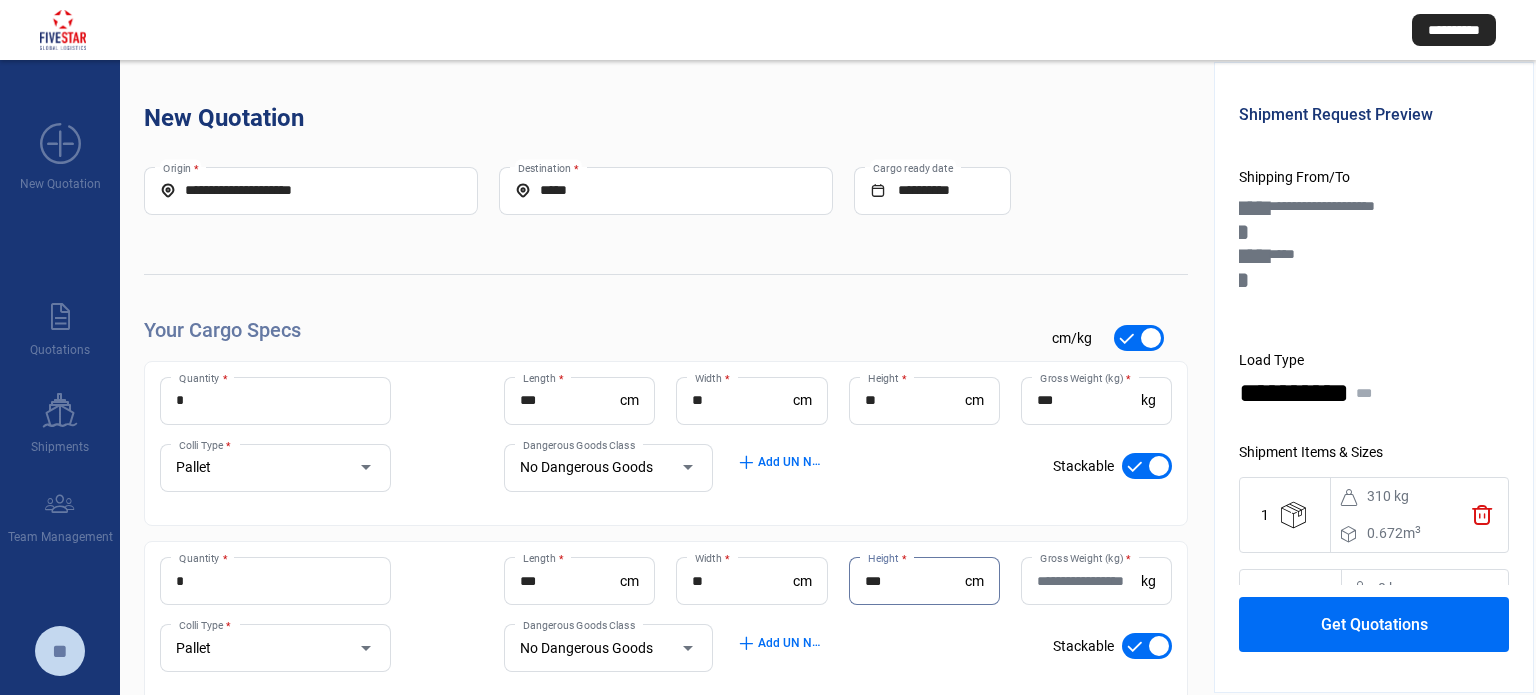 type on "***" 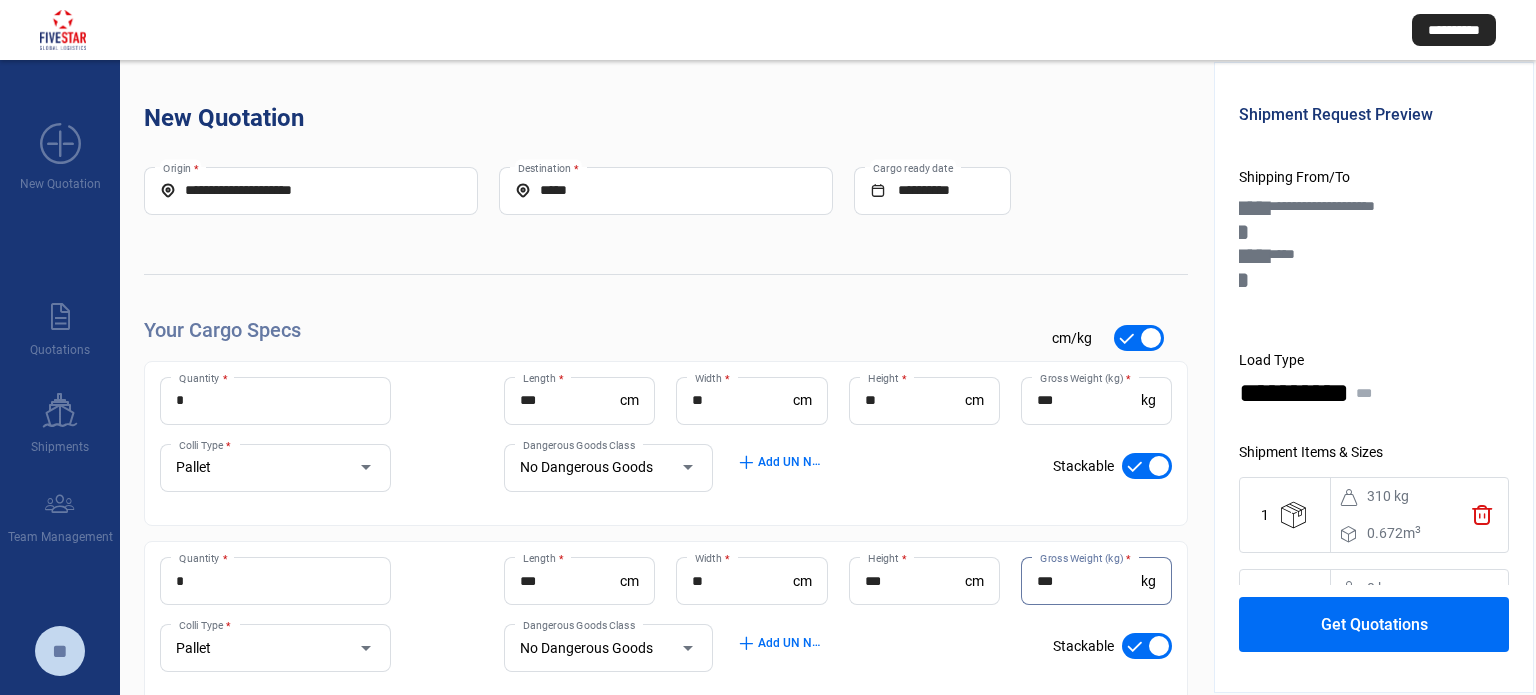 type on "***" 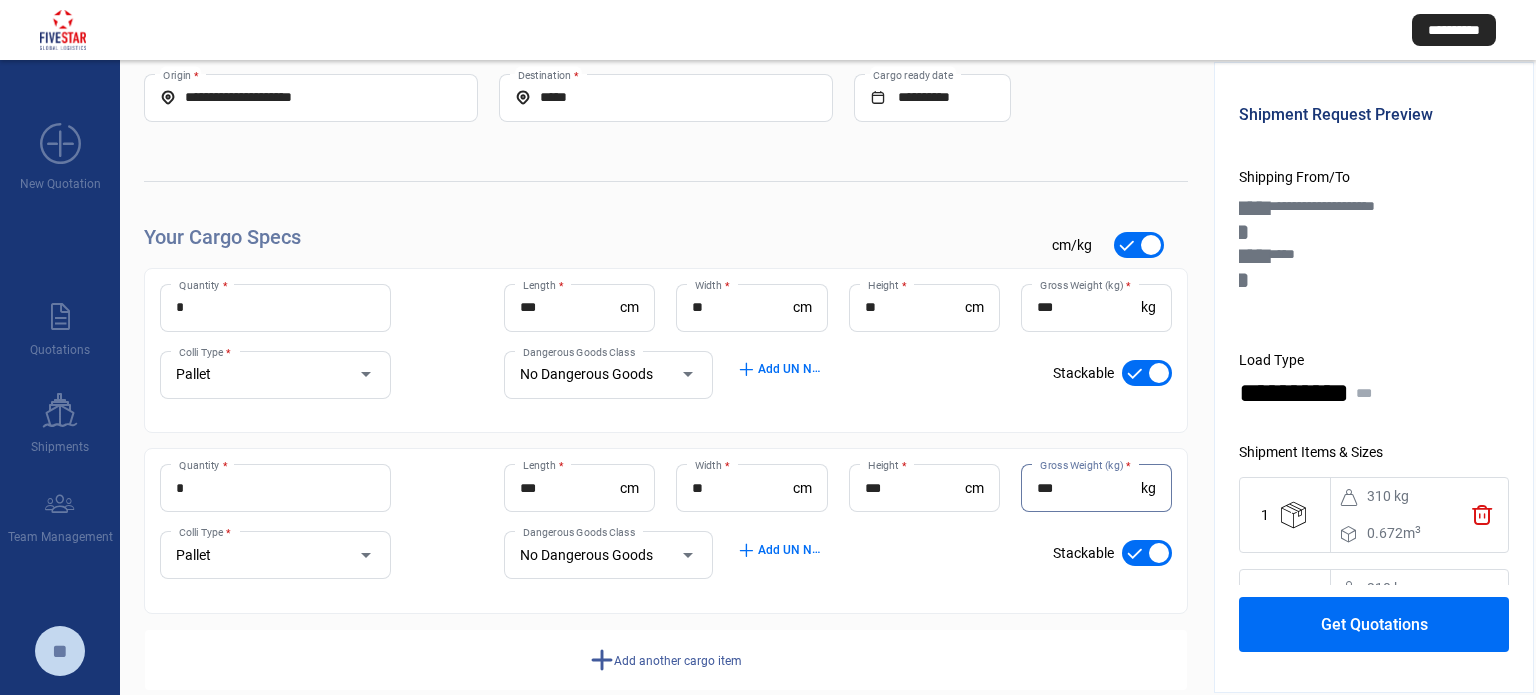 scroll, scrollTop: 128, scrollLeft: 0, axis: vertical 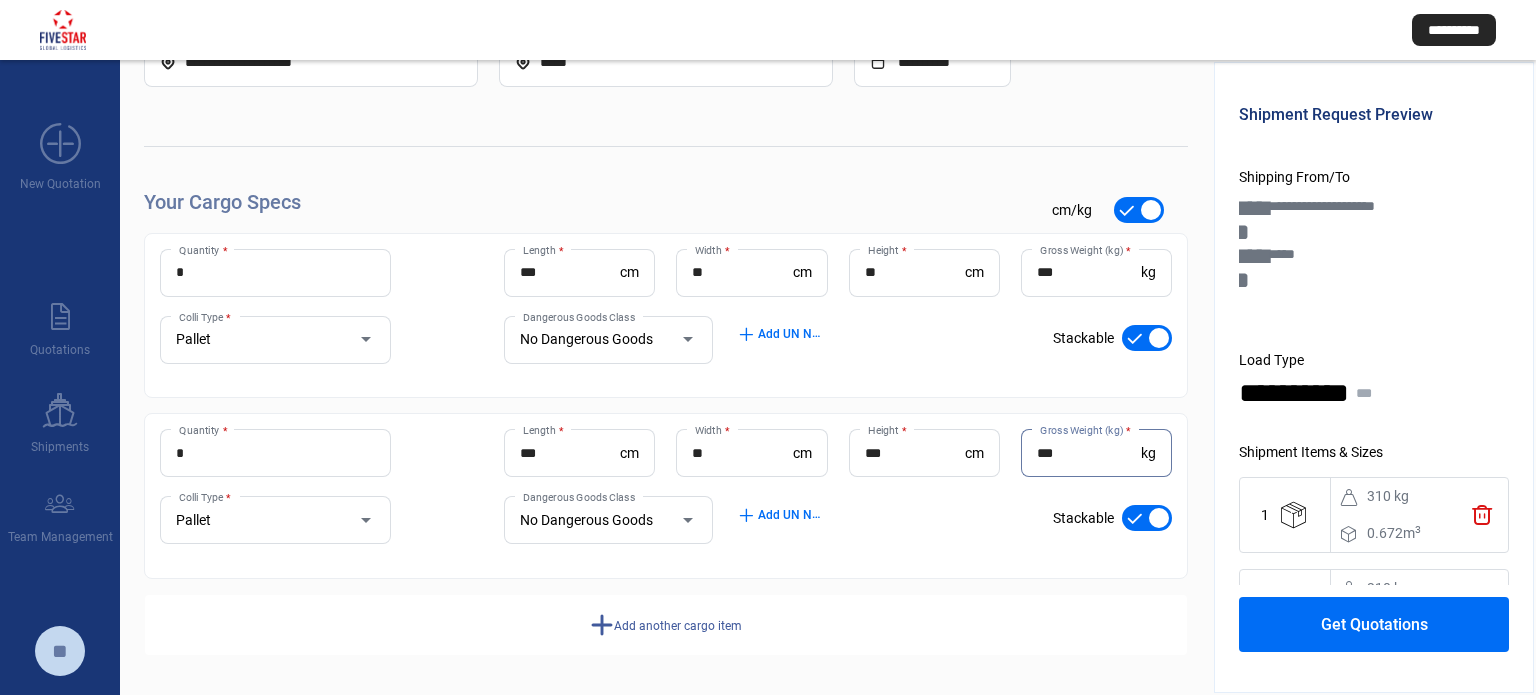 click on "Get Quotations" 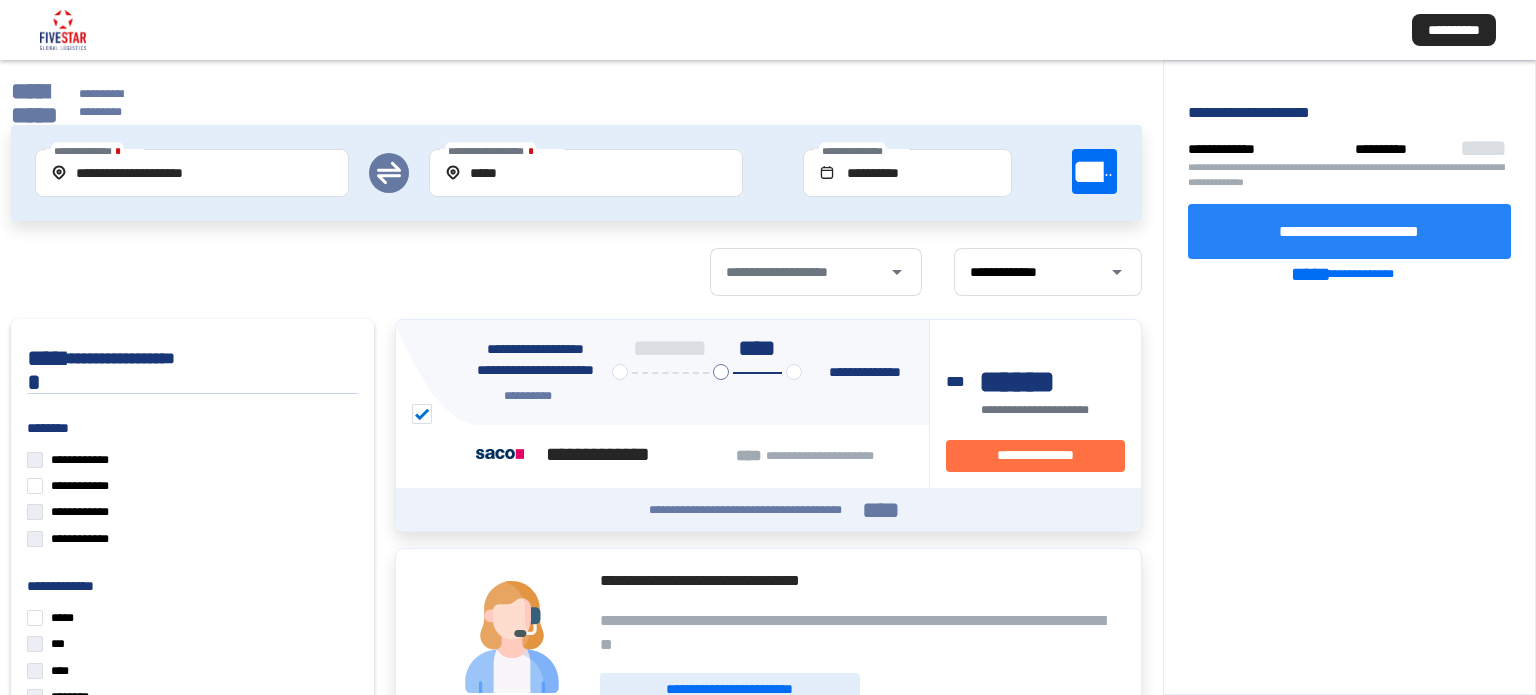 click on "**********" 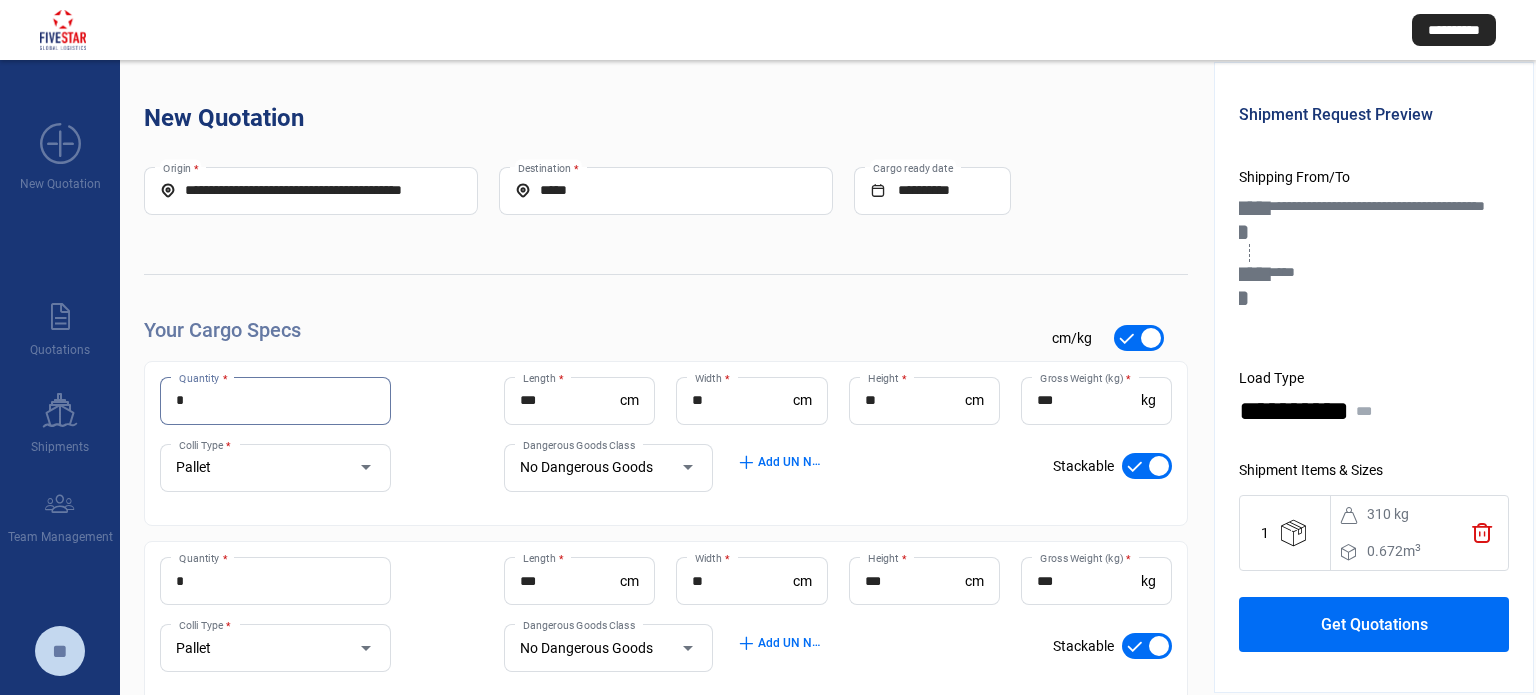 drag, startPoint x: 216, startPoint y: 409, endPoint x: 162, endPoint y: 407, distance: 54.037025 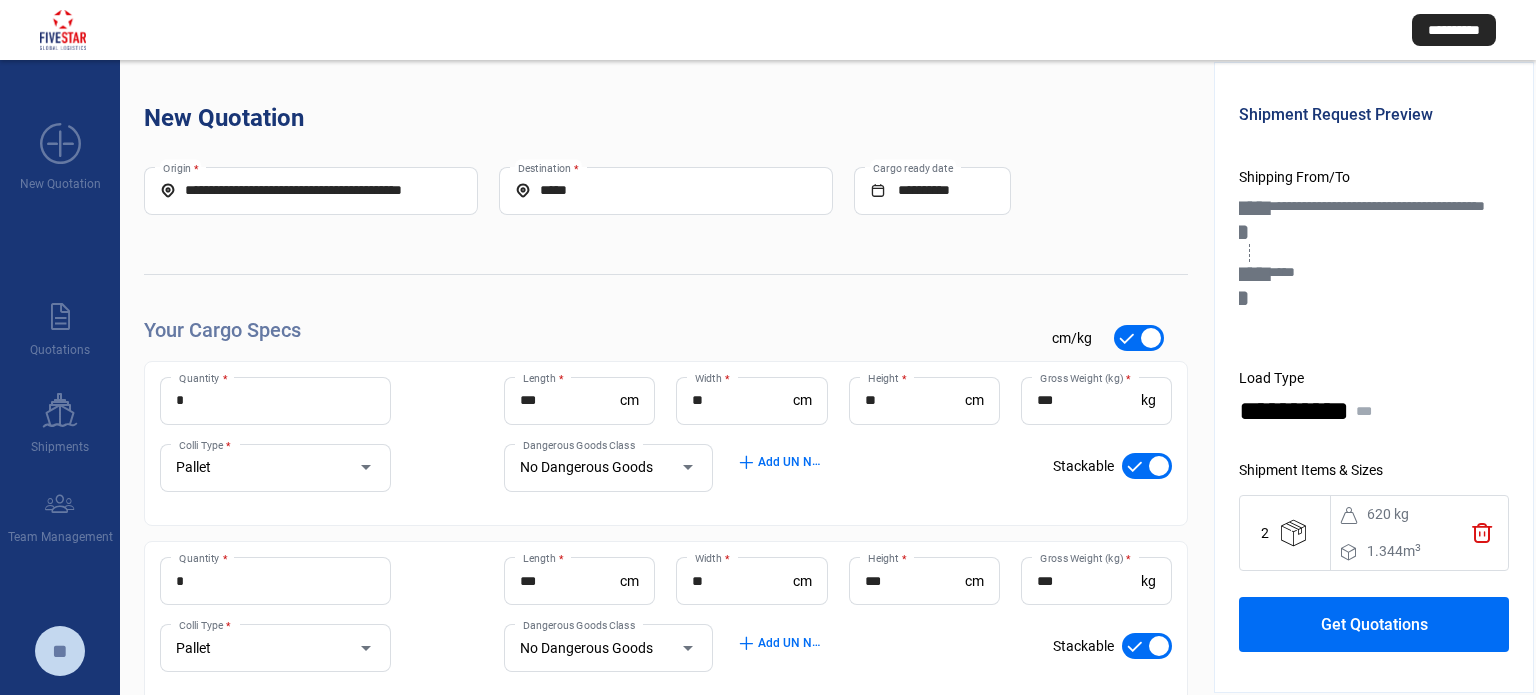 click on "**********" 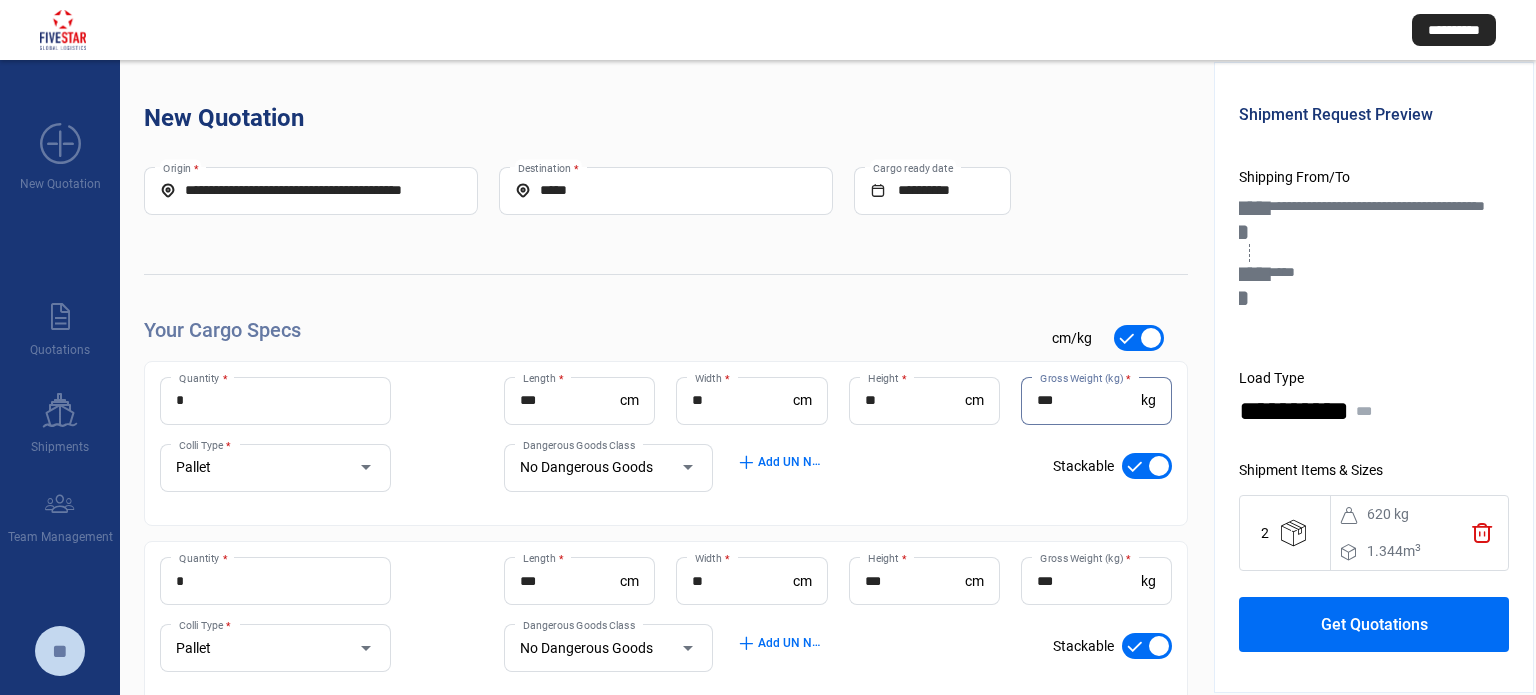 type on "***" 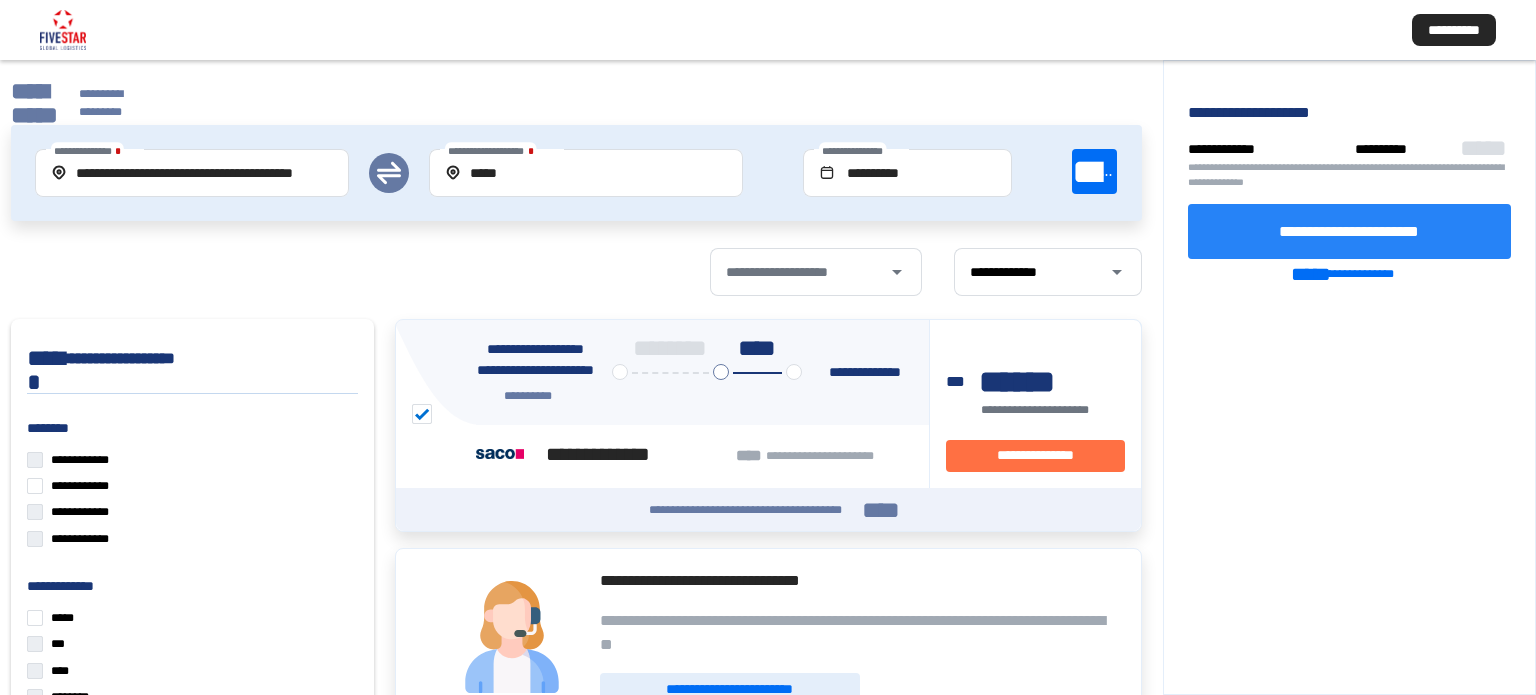 click on "**********" 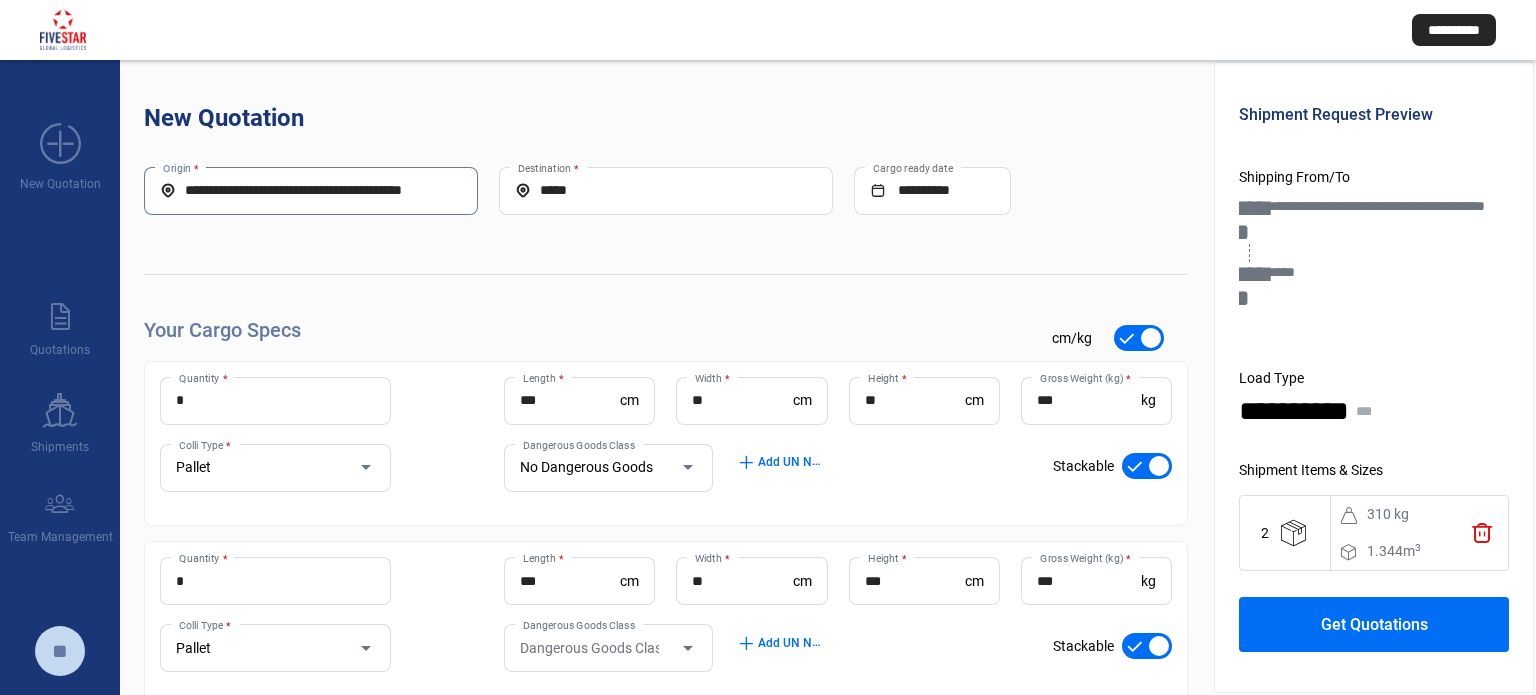 click on "**********" at bounding box center [311, 190] 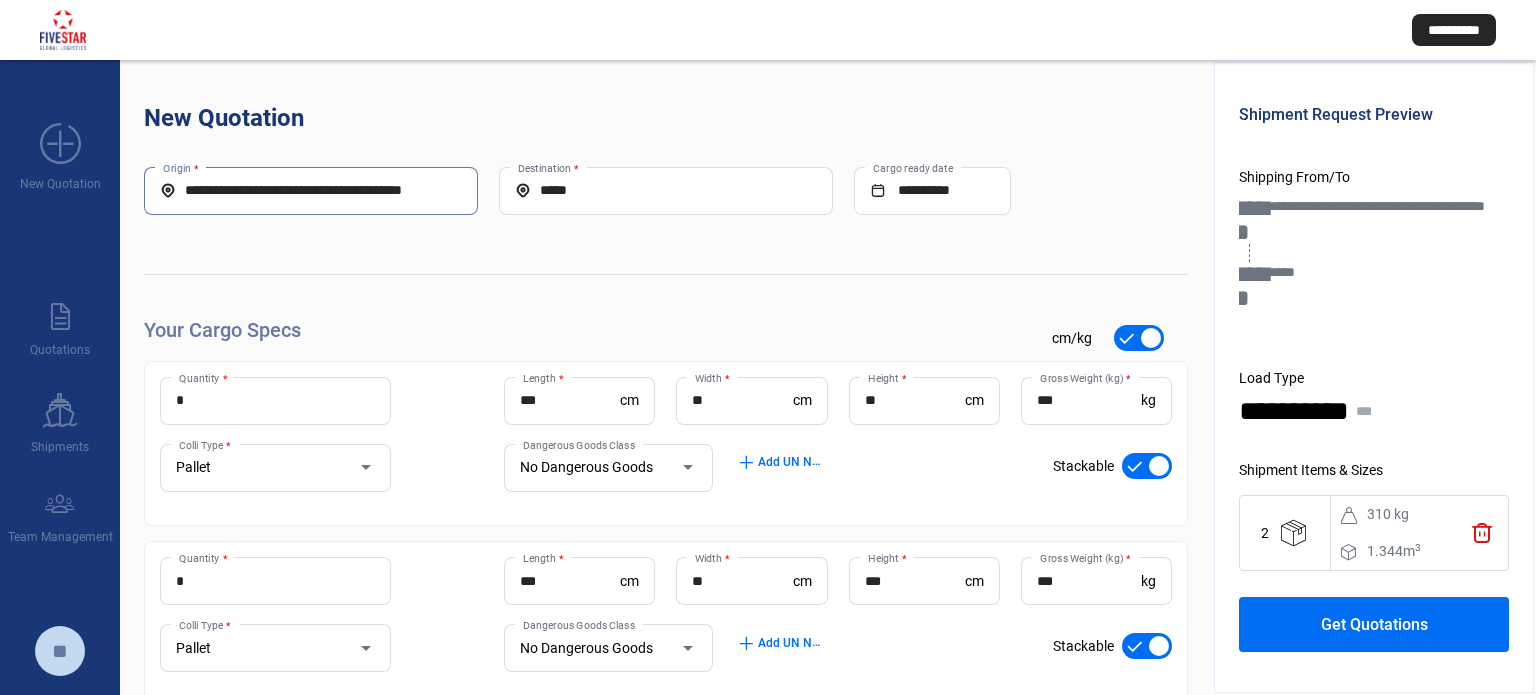 drag, startPoint x: 305, startPoint y: 188, endPoint x: 158, endPoint y: 176, distance: 147.48898 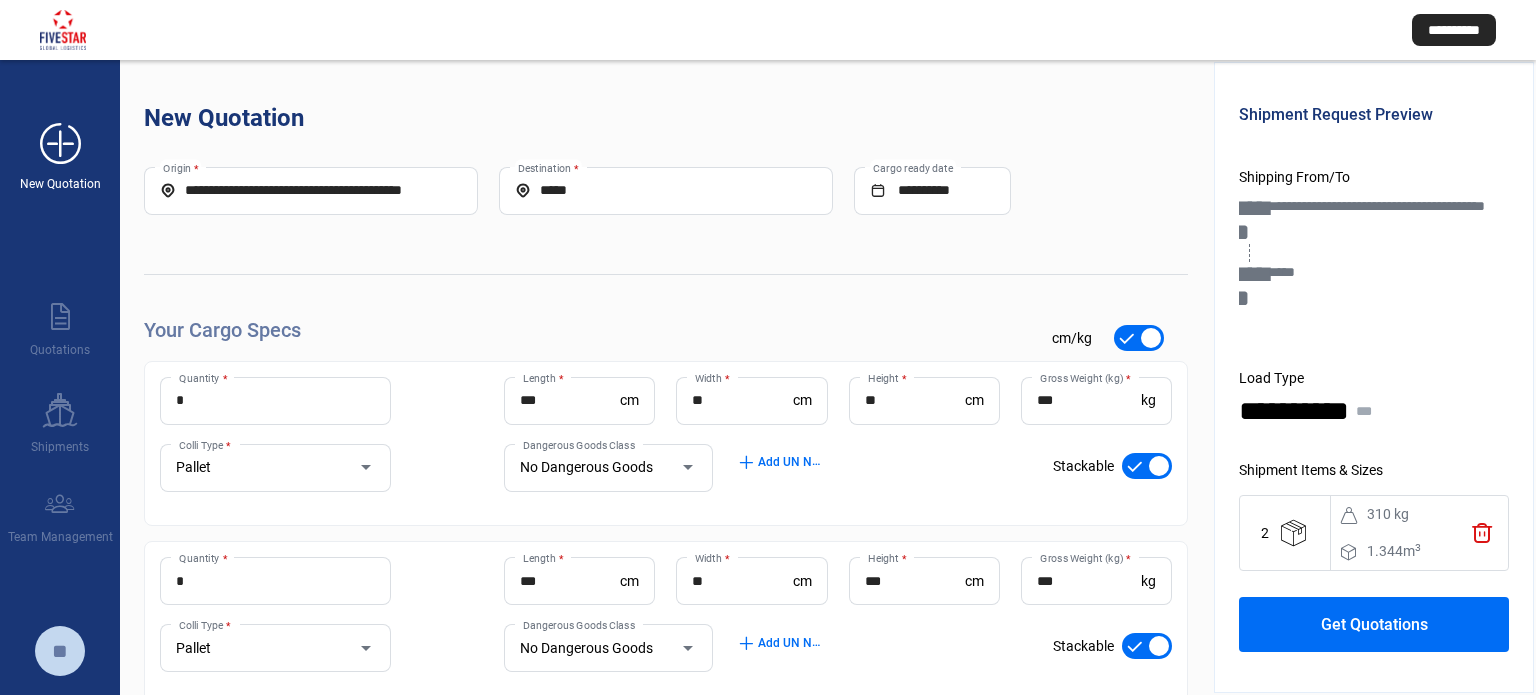 click on "add_new" at bounding box center [60, 144] 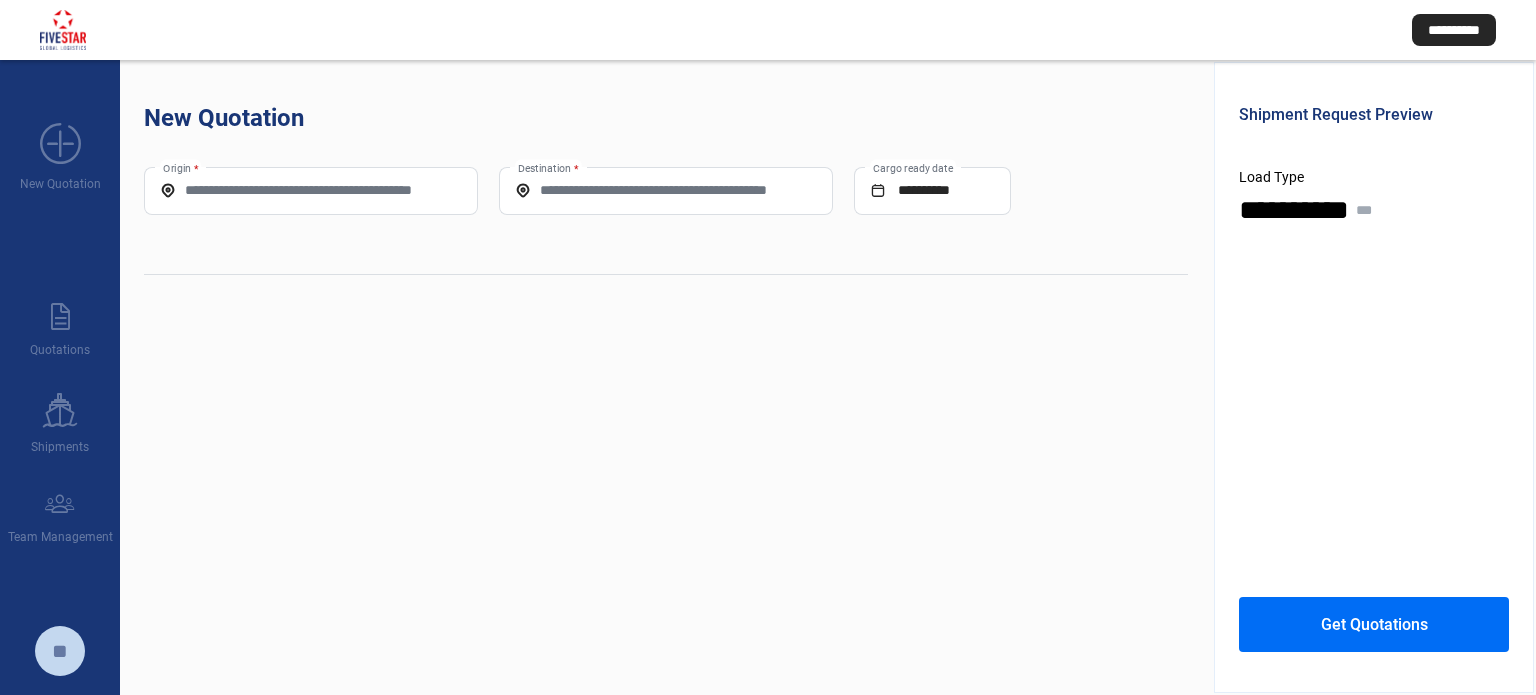 click on "Origin *" at bounding box center [311, 190] 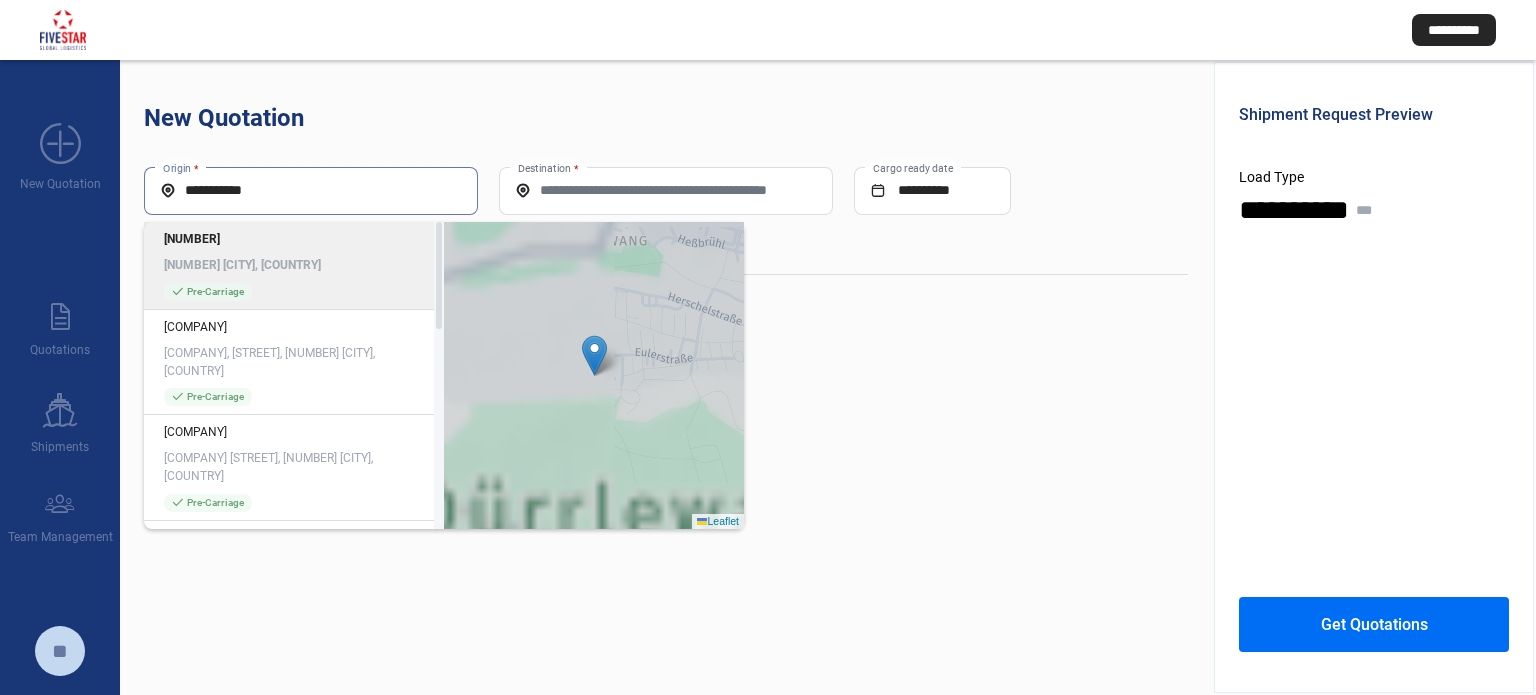 click on "[NUMBER] [NUMBER] [CITY], [COUNTRY] check_mark  Pre-Carriage" 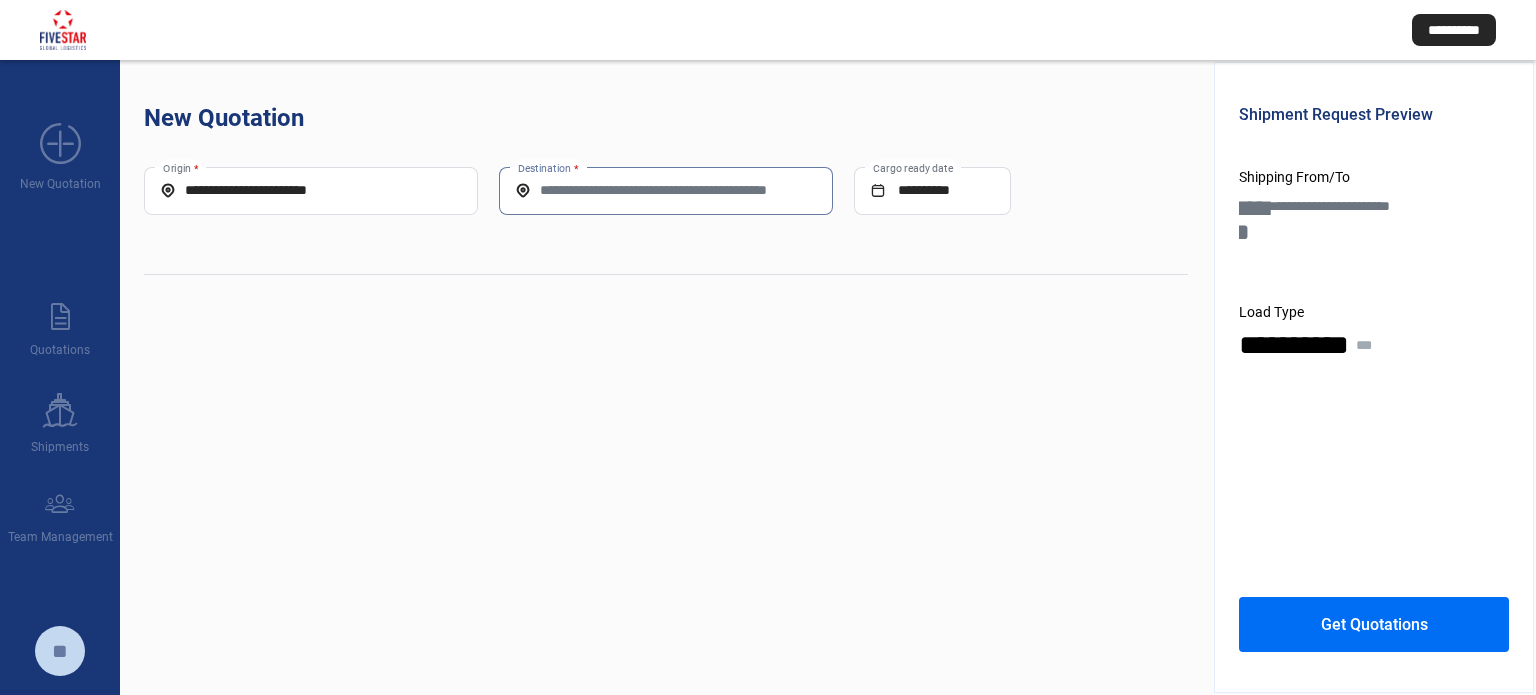 click on "Destination *" at bounding box center [666, 190] 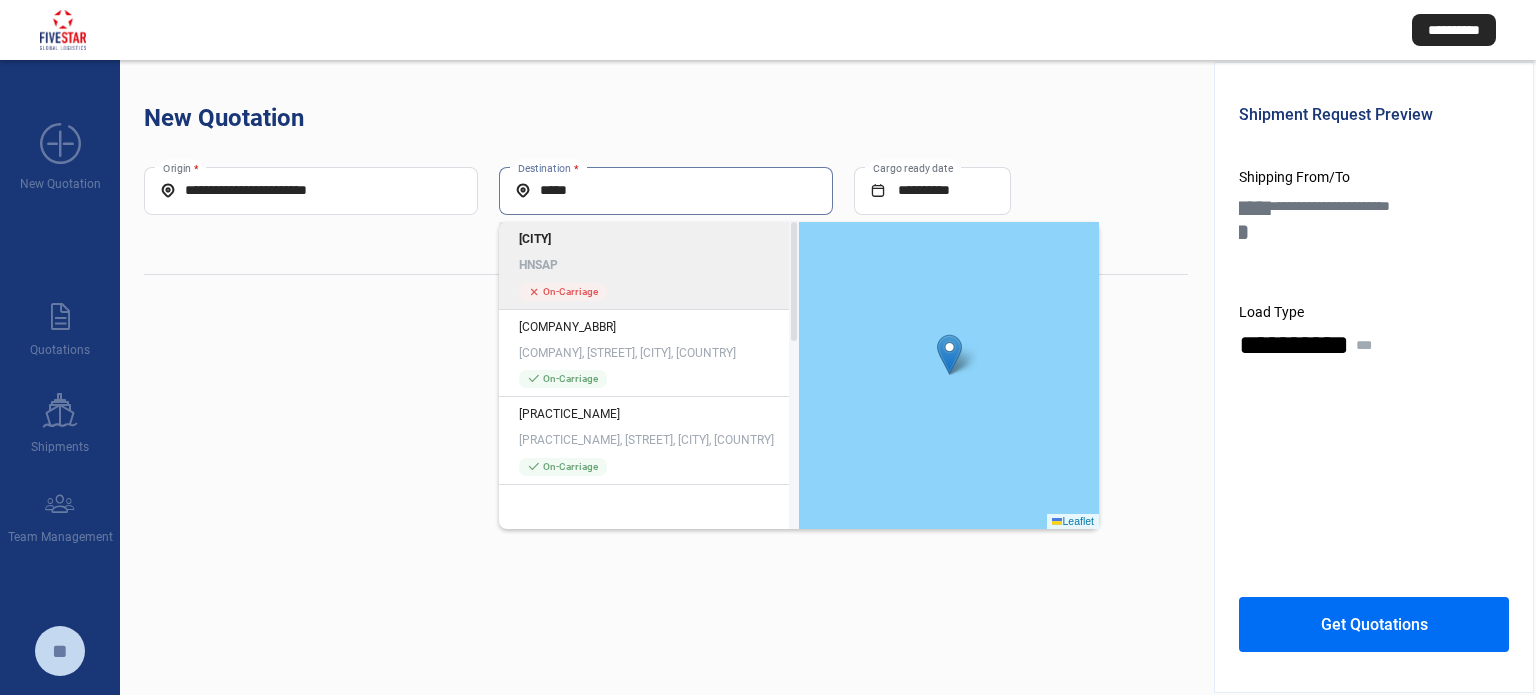 click on "[CITY]" 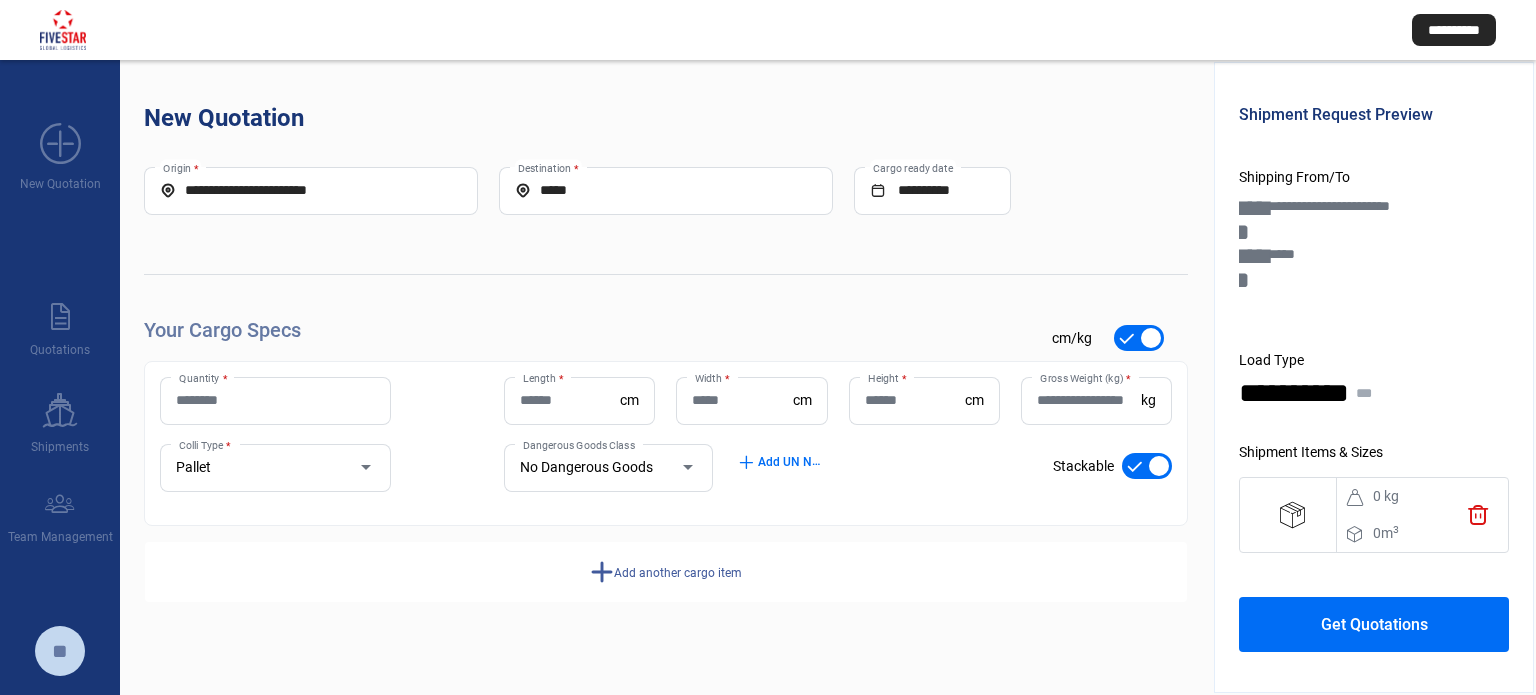 click on "Quantity *" 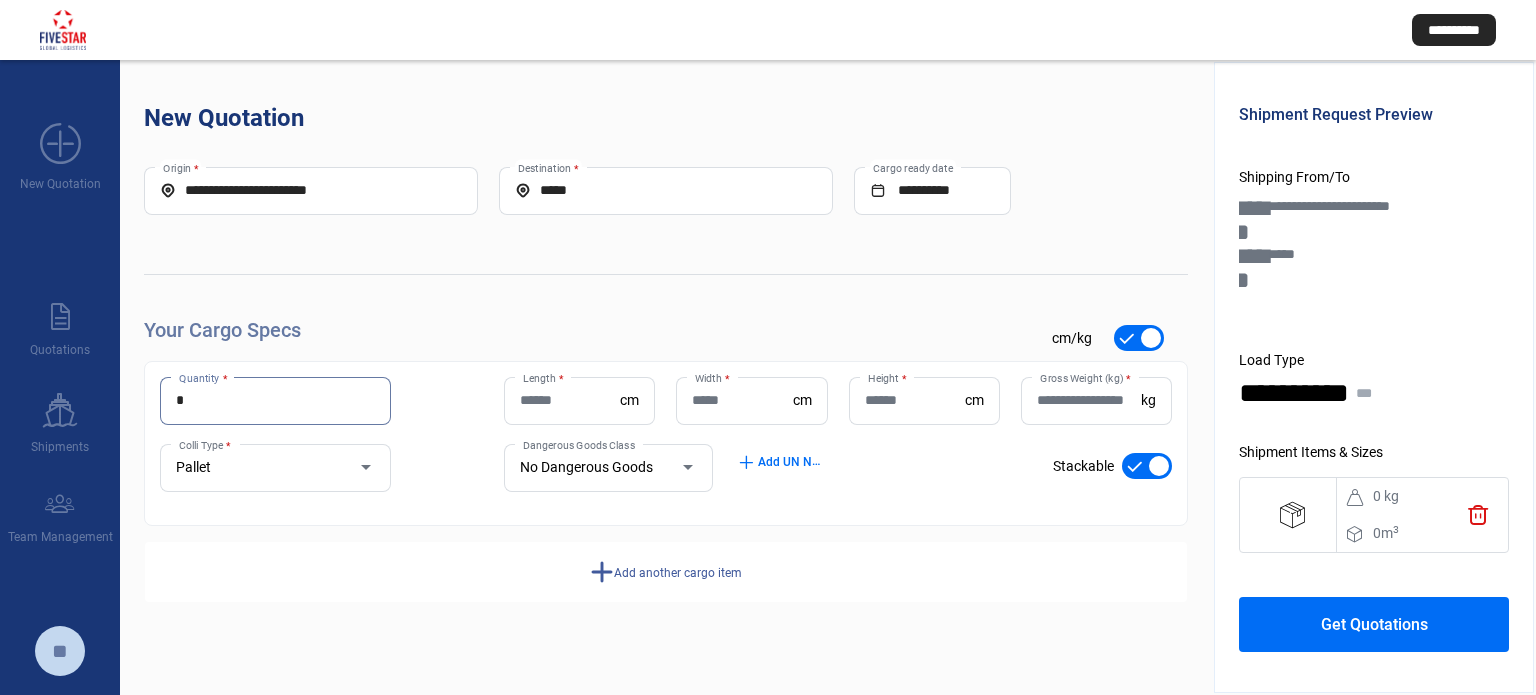 drag, startPoint x: 276, startPoint y: 404, endPoint x: 121, endPoint y: 415, distance: 155.38983 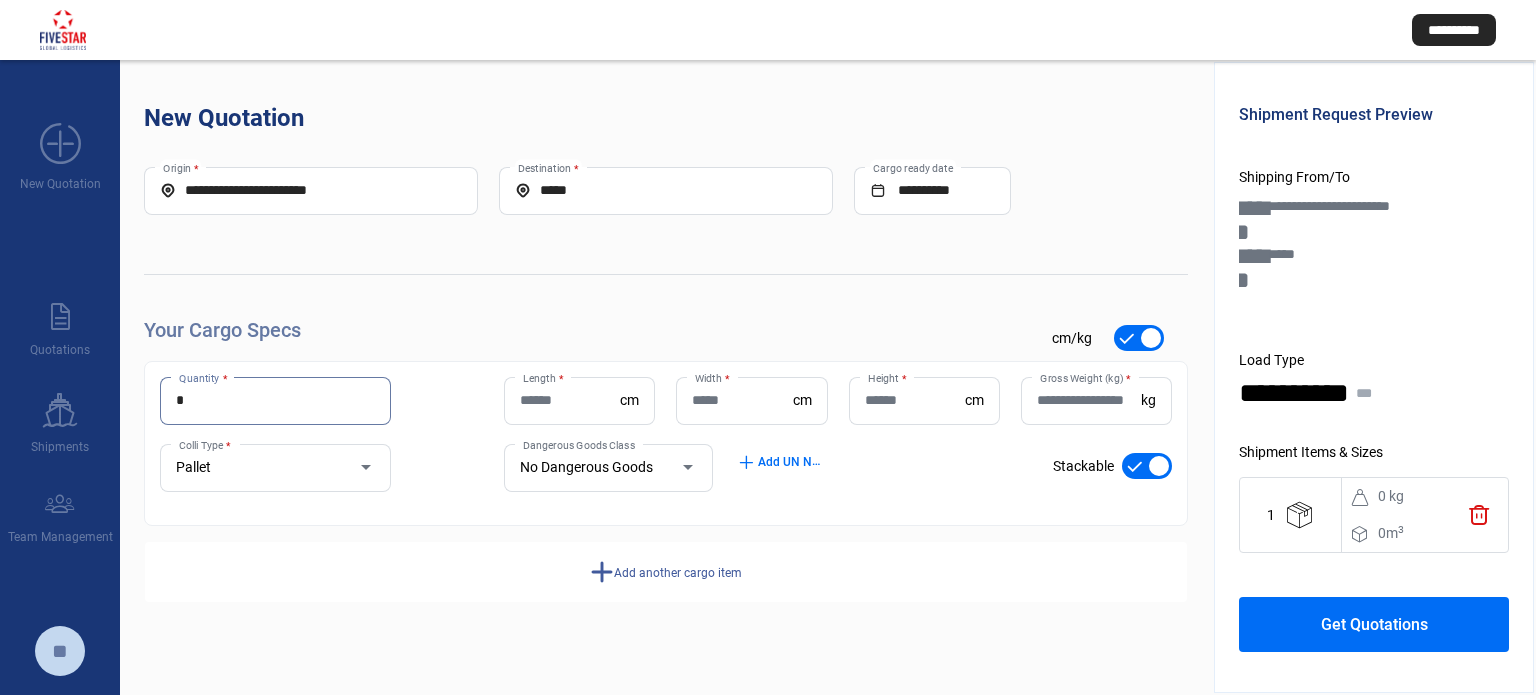 drag, startPoint x: 276, startPoint y: 408, endPoint x: 179, endPoint y: 406, distance: 97.020615 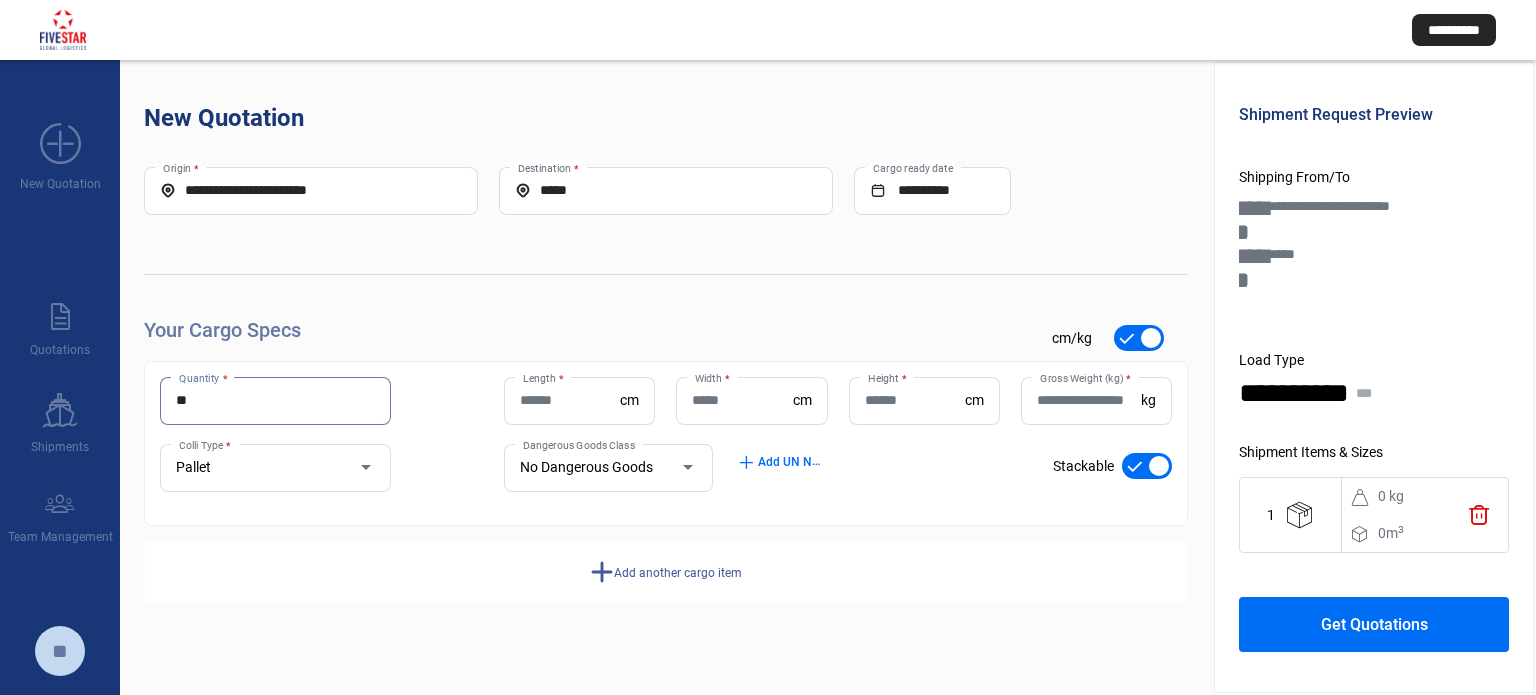 drag, startPoint x: 200, startPoint y: 407, endPoint x: 137, endPoint y: 399, distance: 63.505905 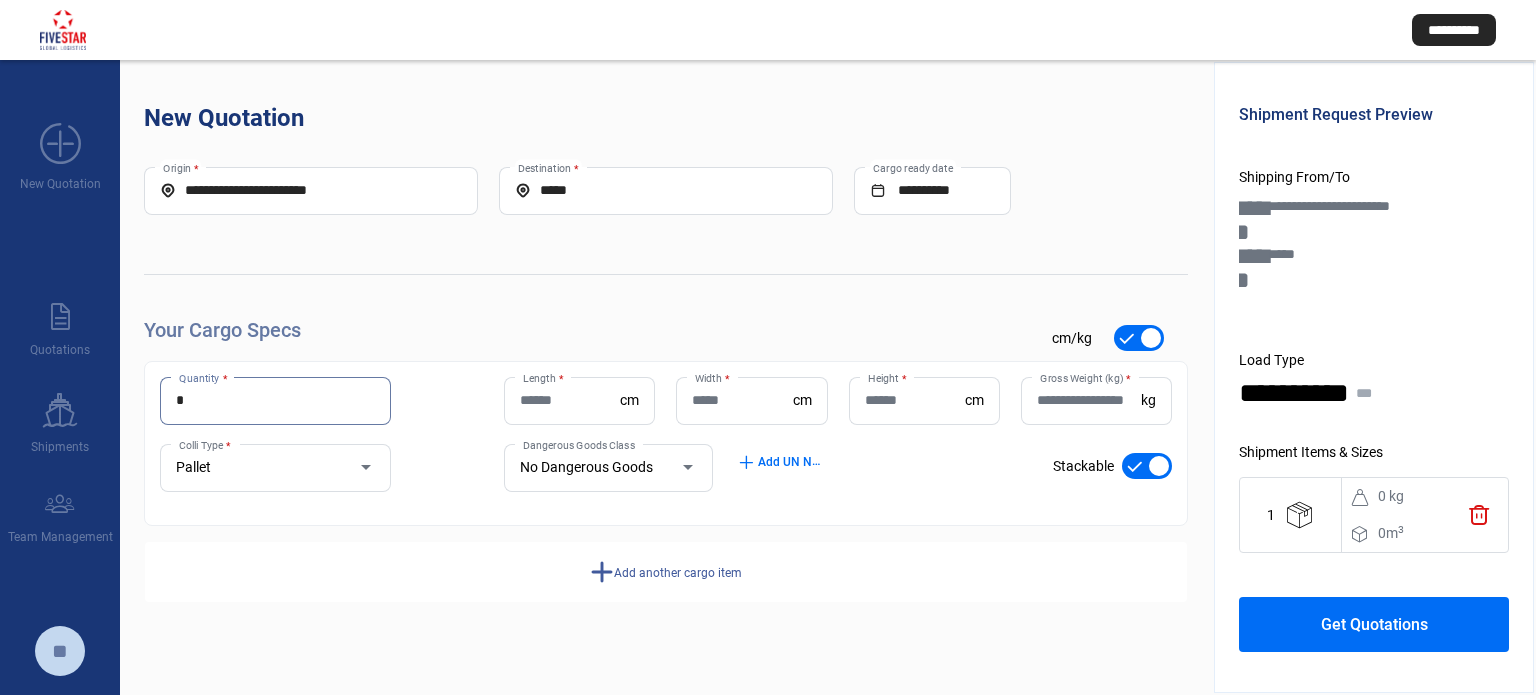 type on "*" 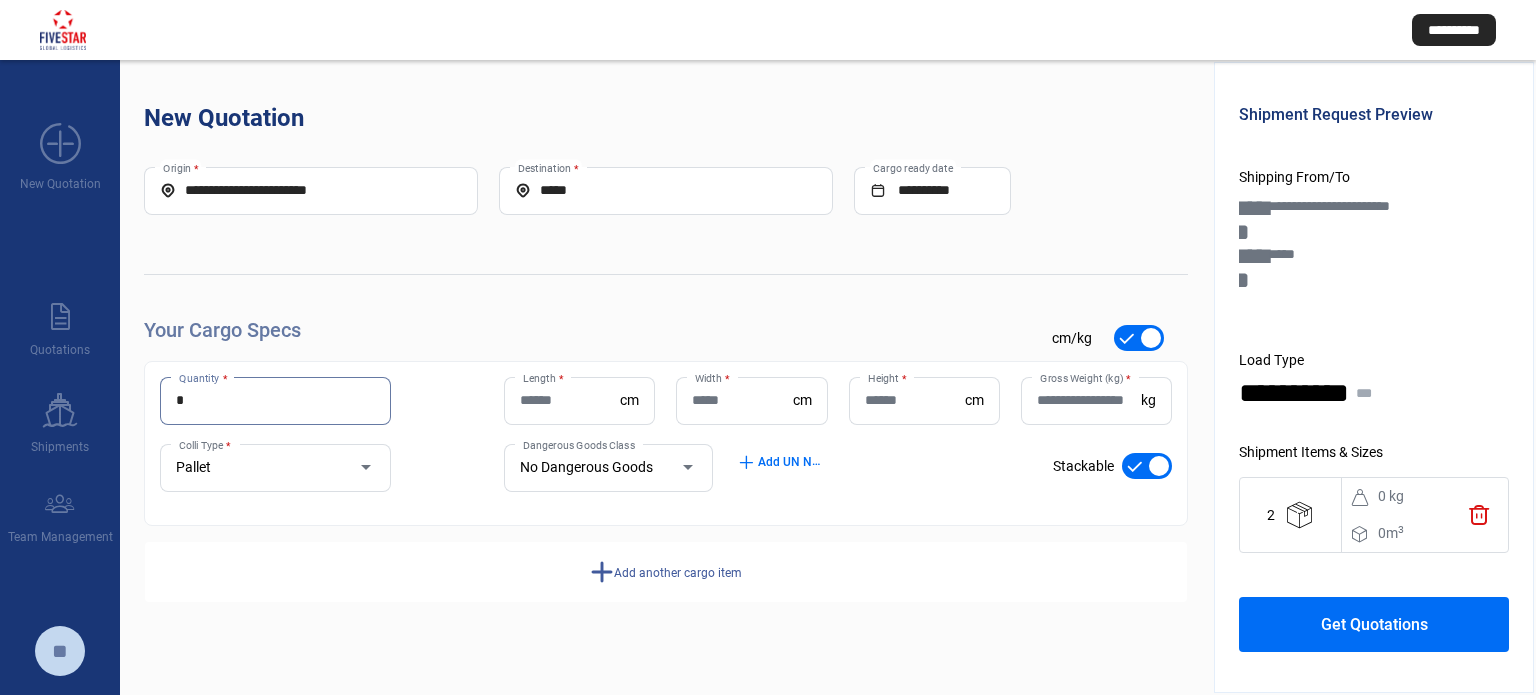 click on "Length  *" at bounding box center [570, 400] 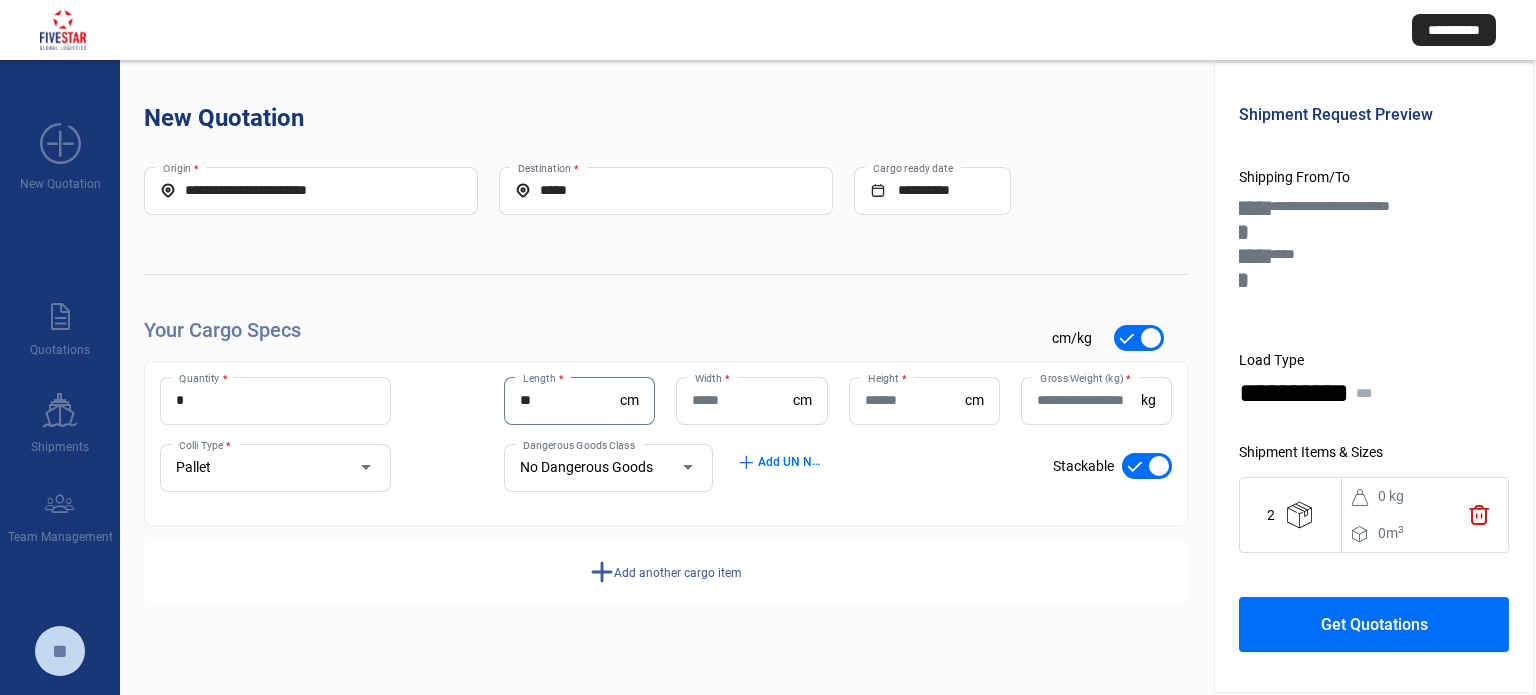 type on "**" 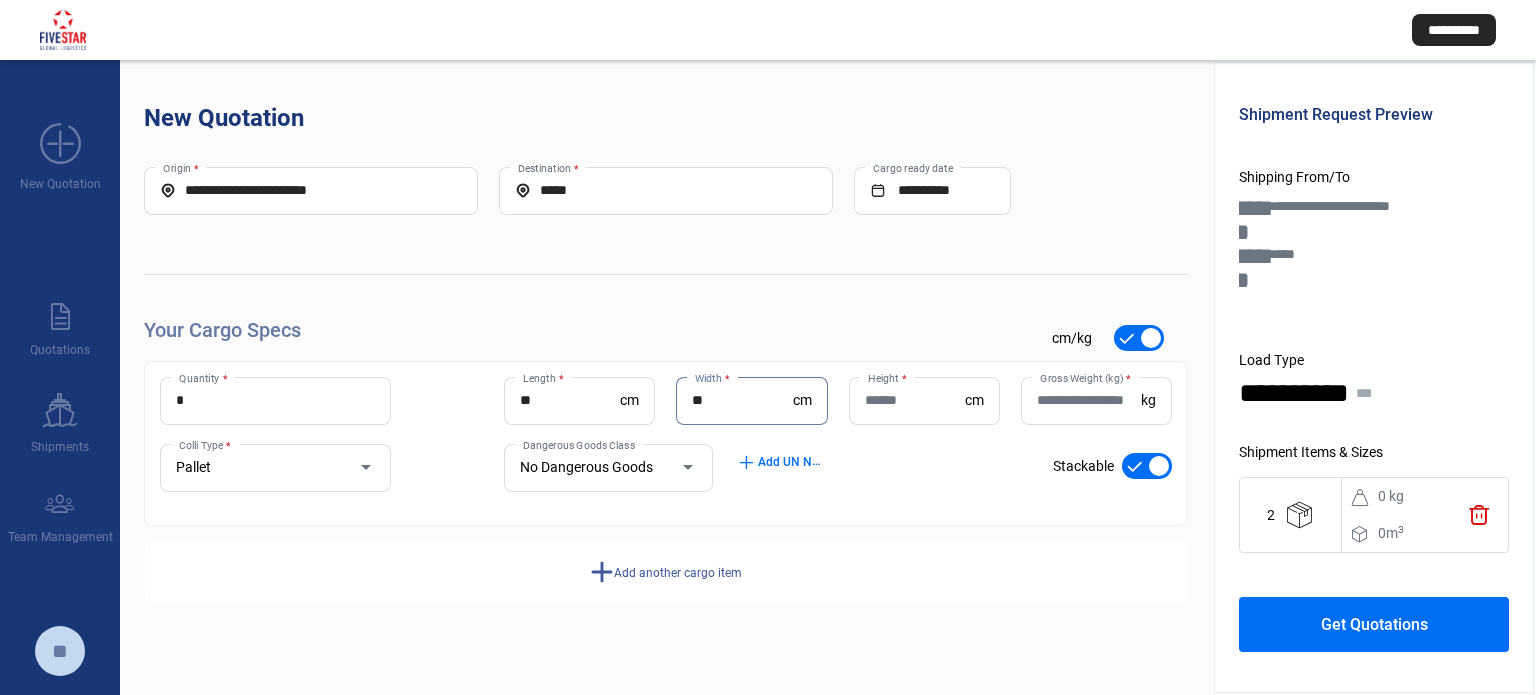 type on "**" 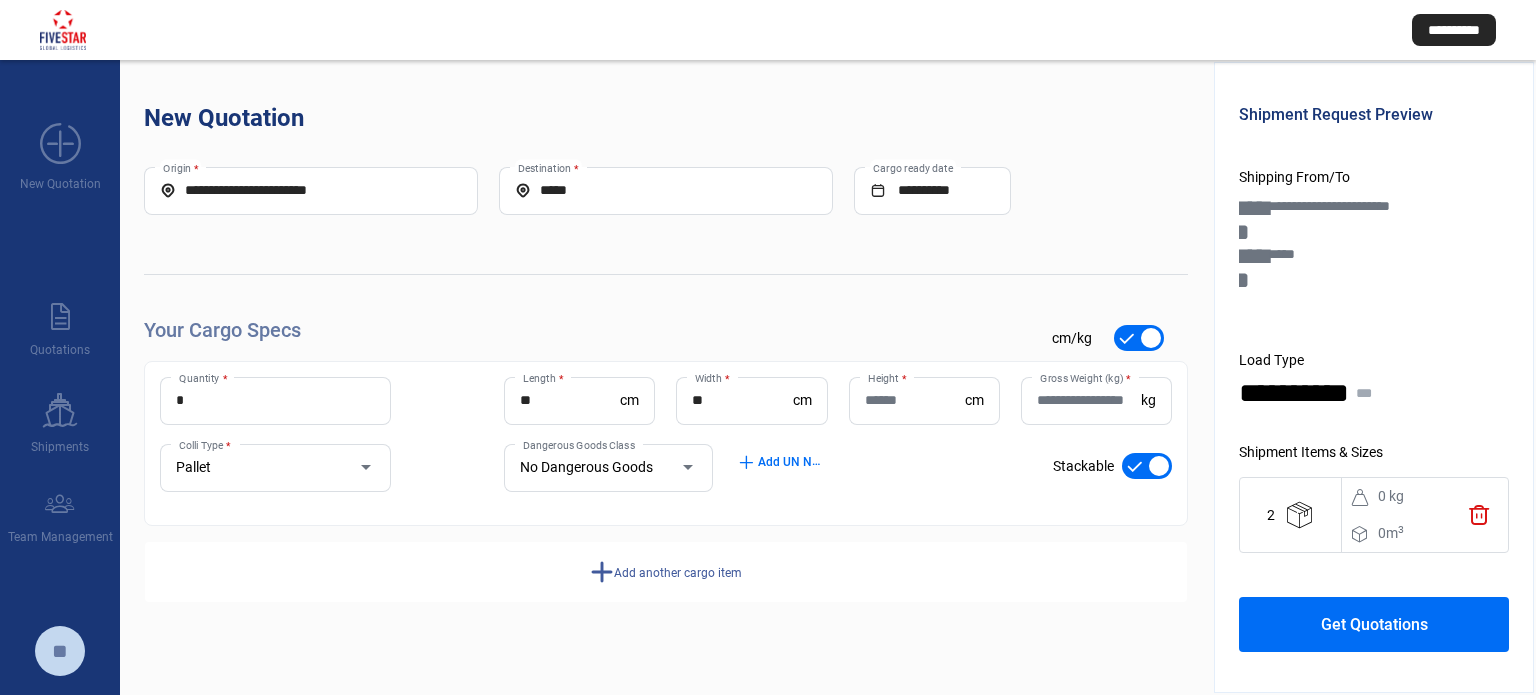 click on "Height  *" 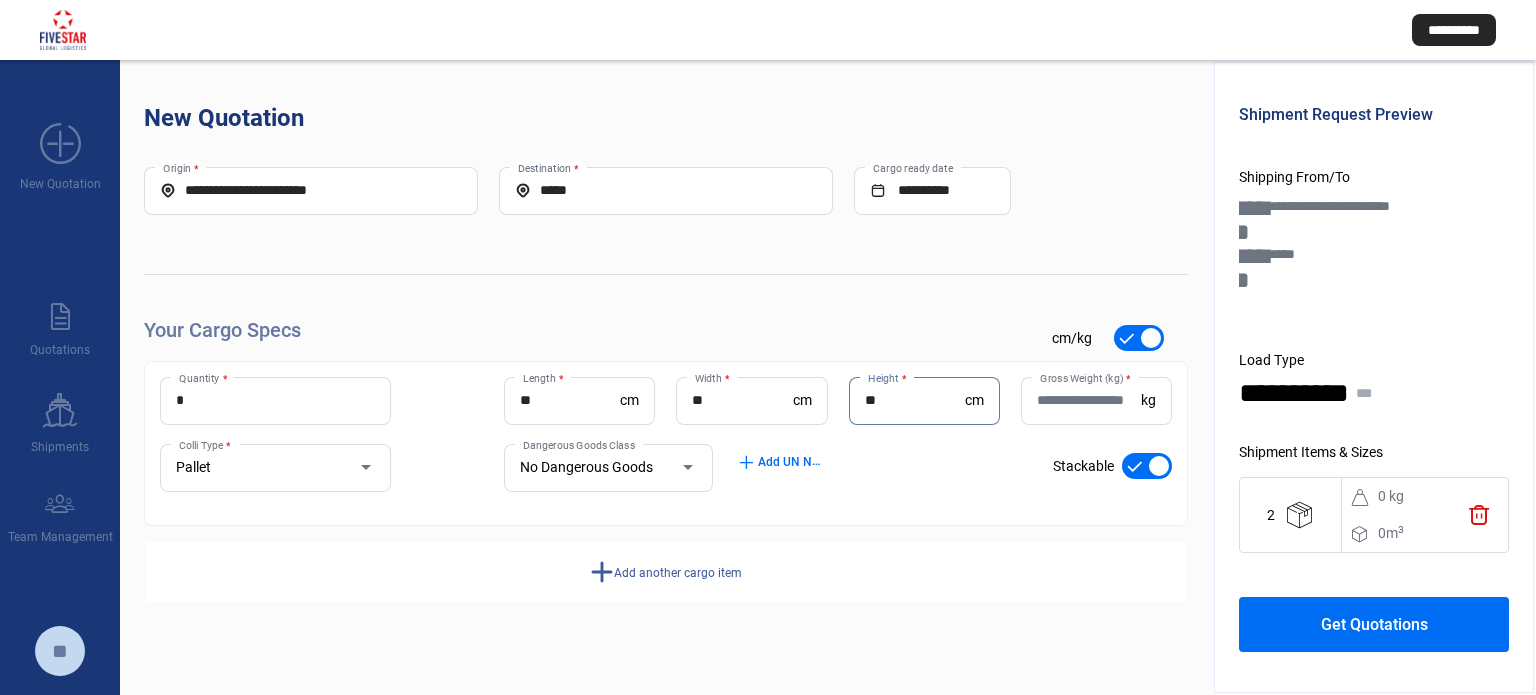 type on "**" 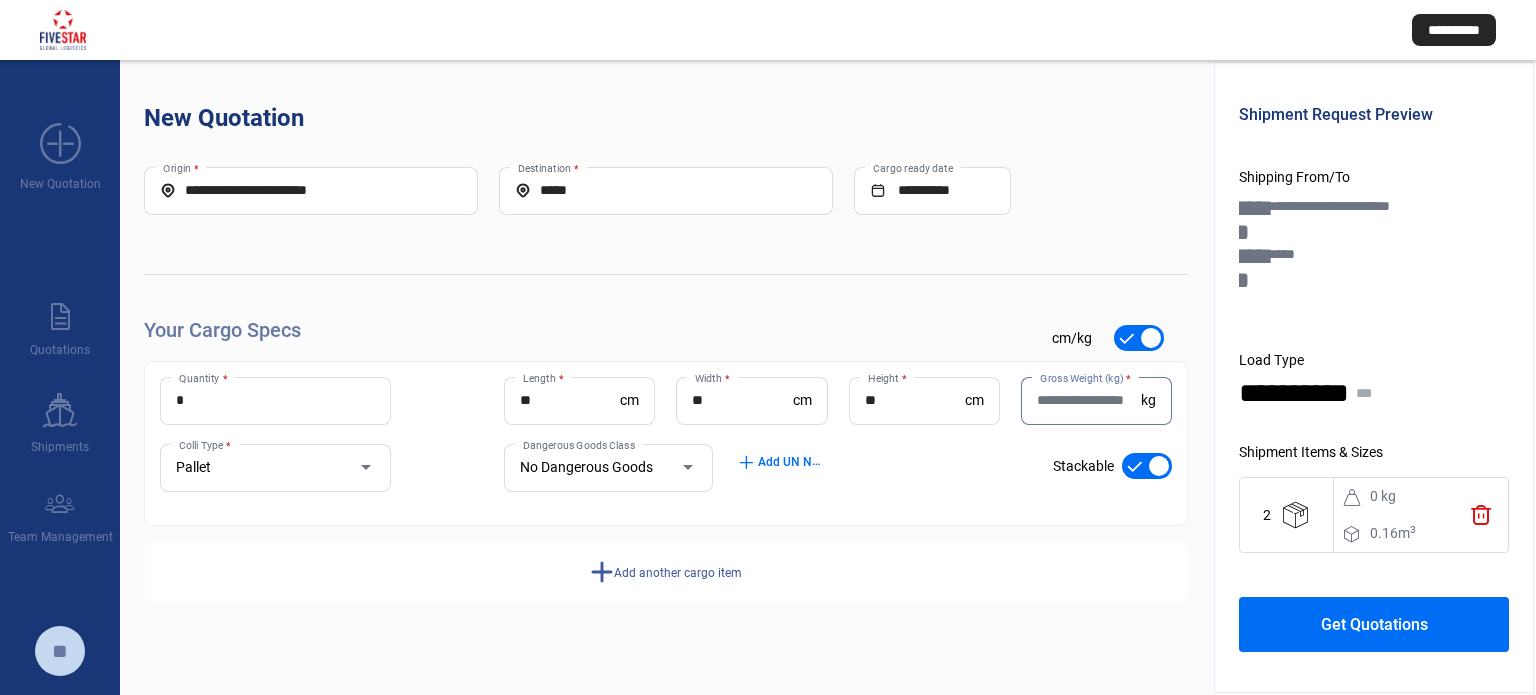 click on "Gross Weight (kg)  *" at bounding box center [1089, 400] 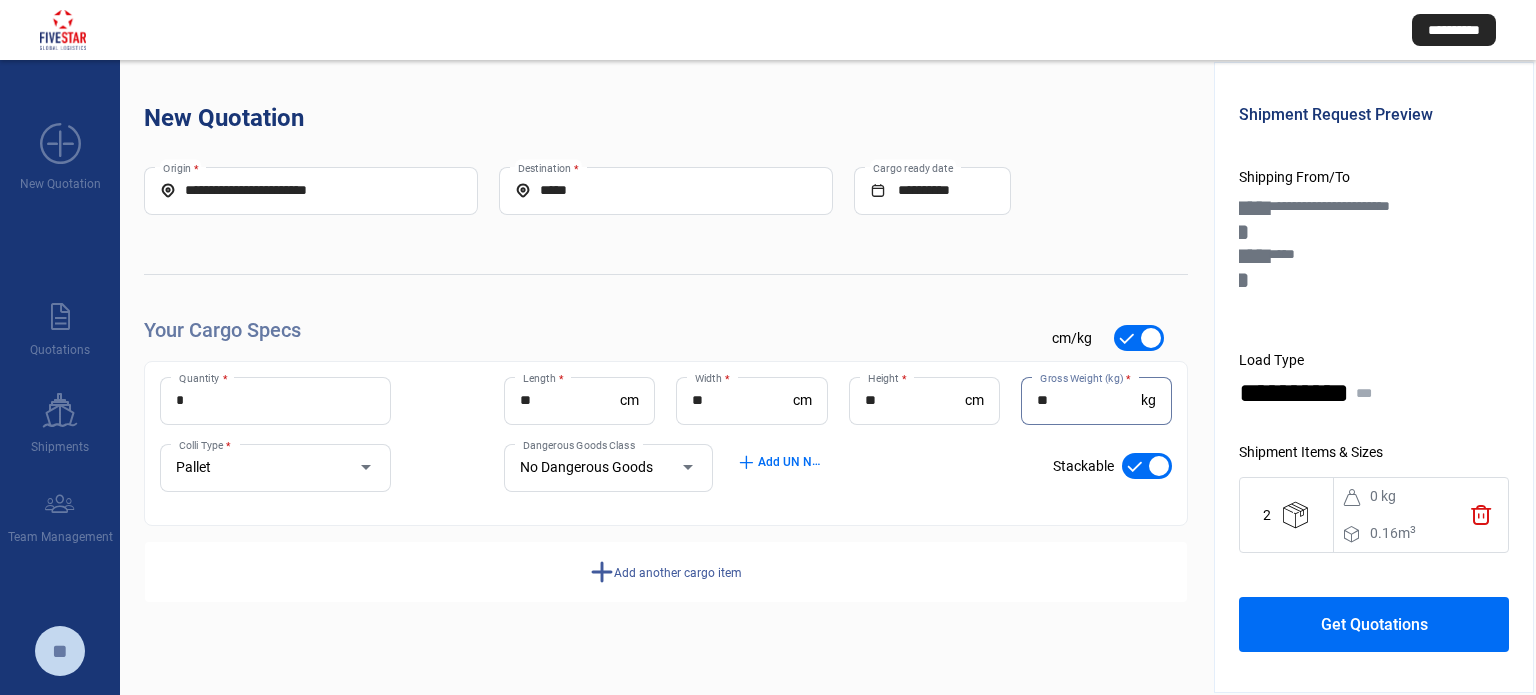 type on "**" 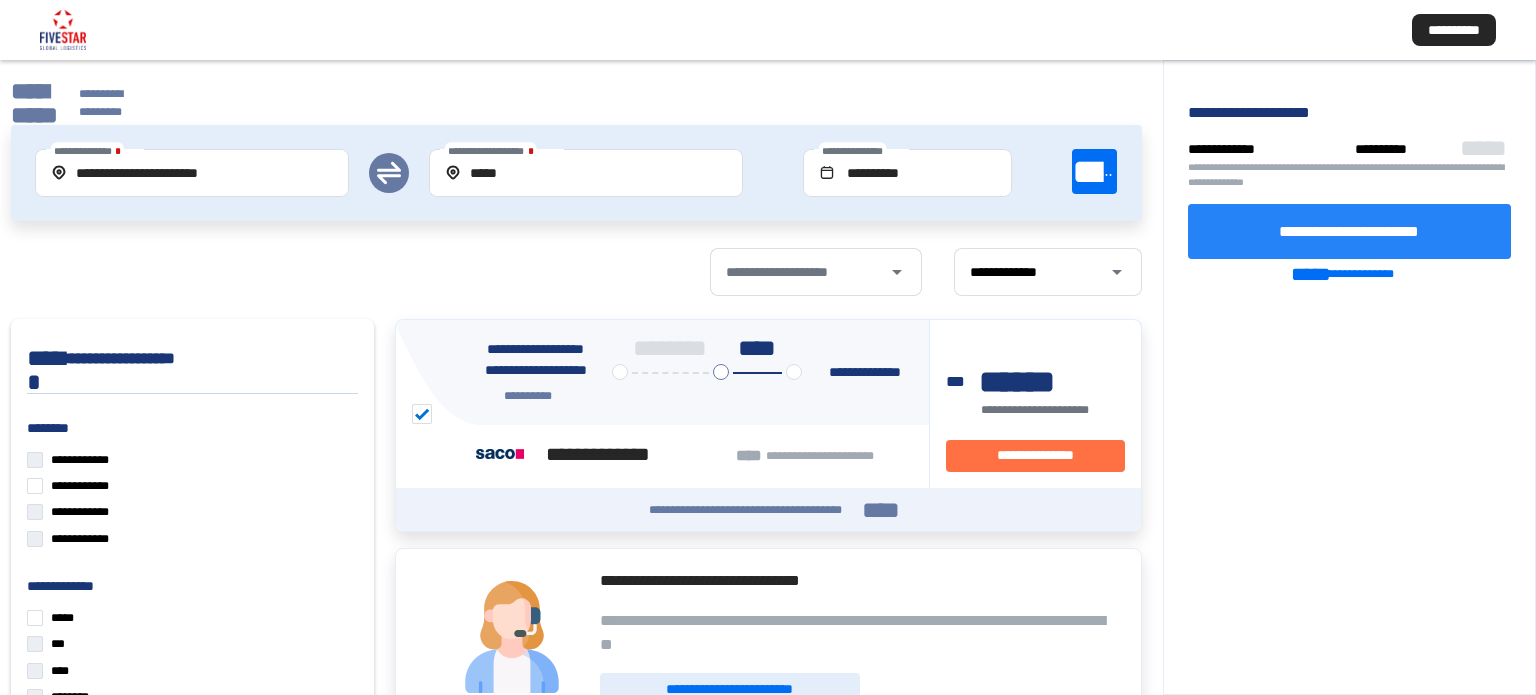 click on "**********" 